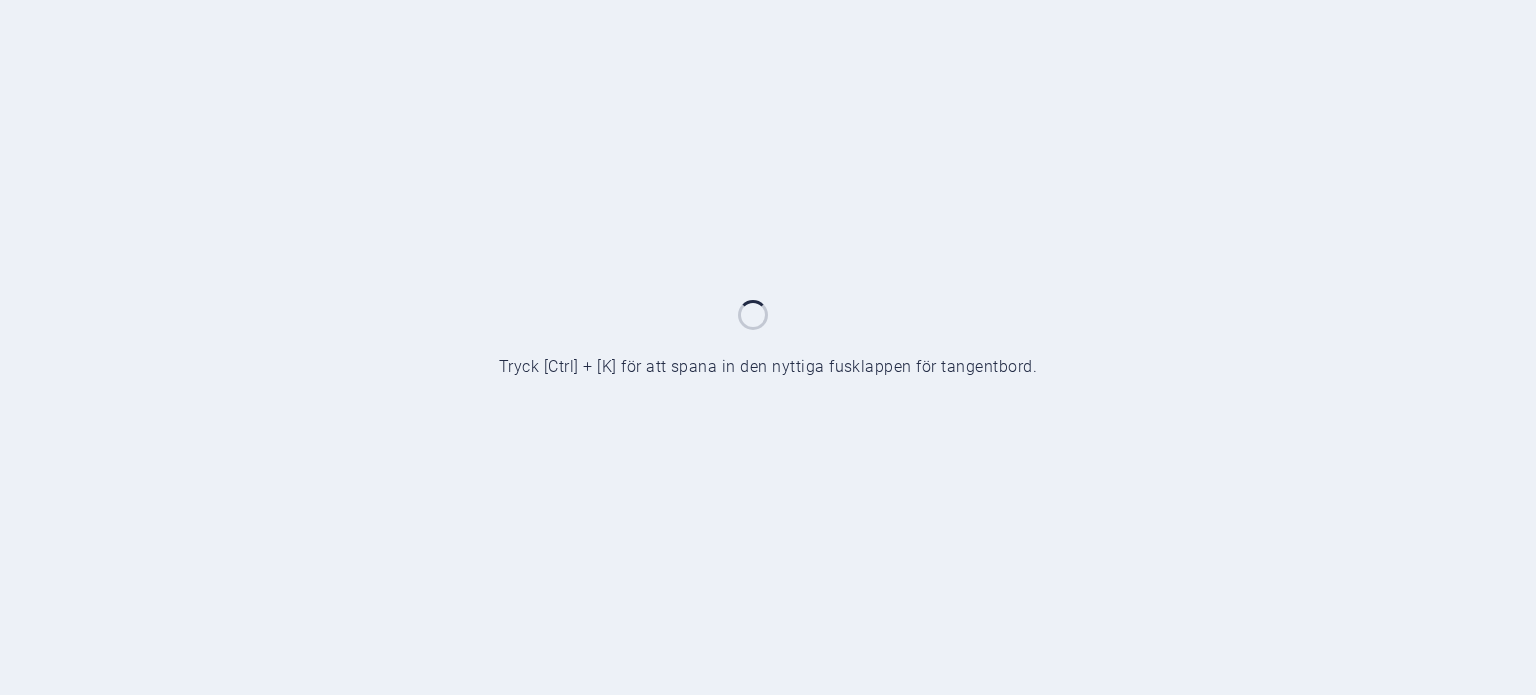 scroll, scrollTop: 0, scrollLeft: 0, axis: both 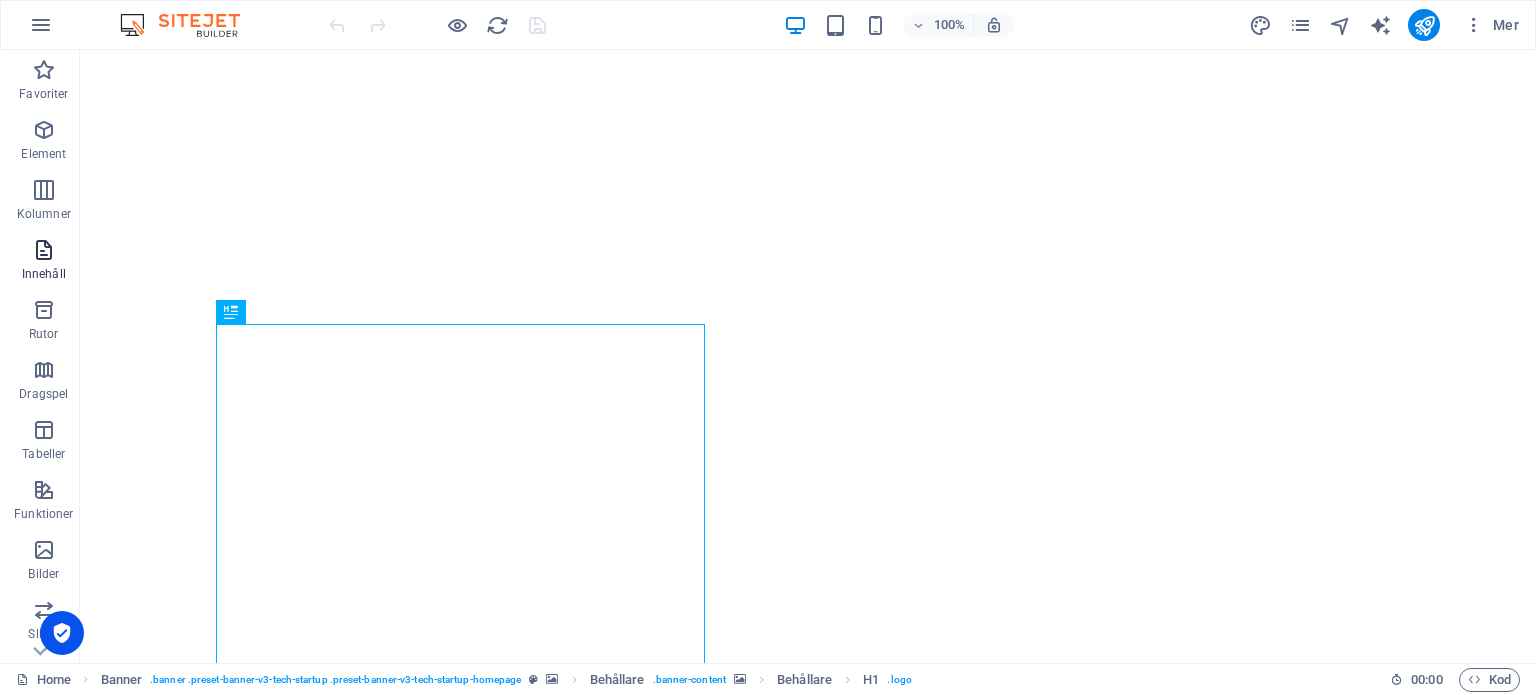 click on "Innehåll" at bounding box center [44, 274] 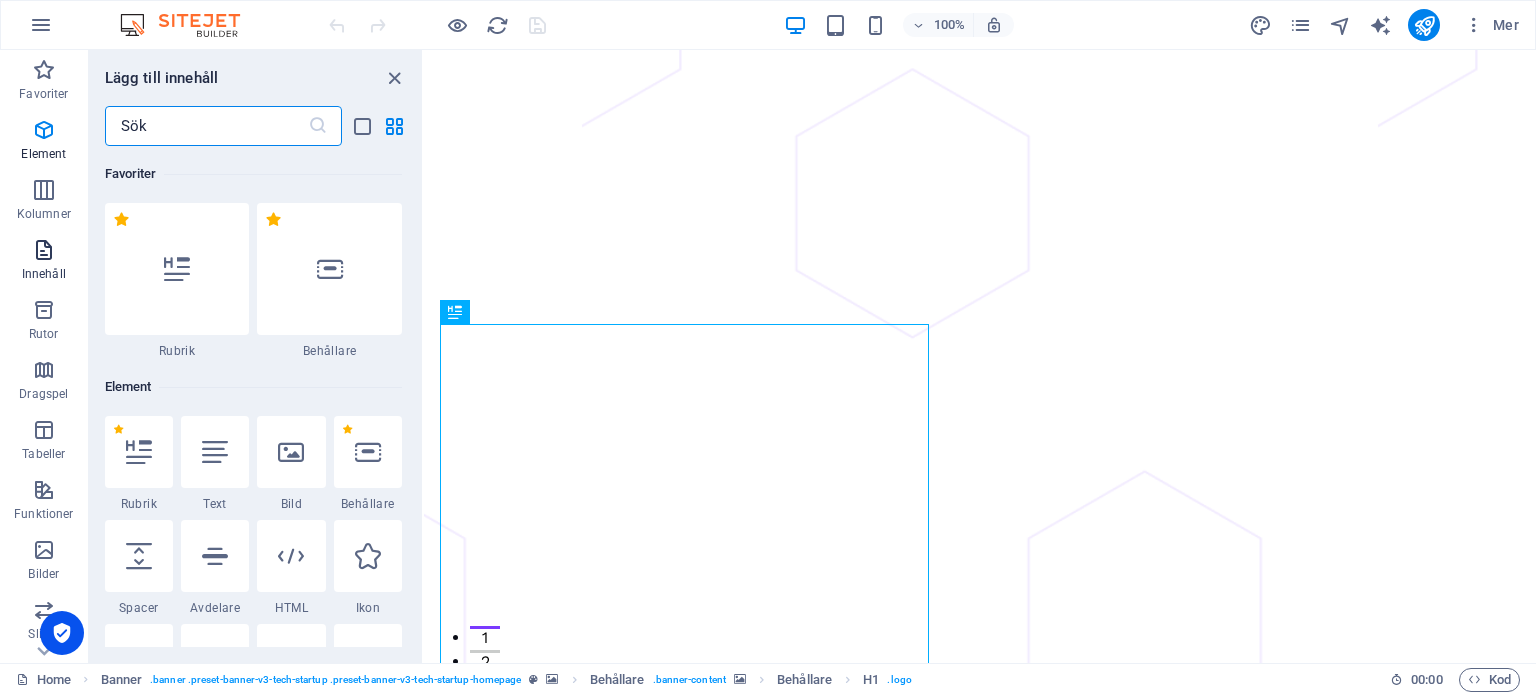 scroll, scrollTop: 3499, scrollLeft: 0, axis: vertical 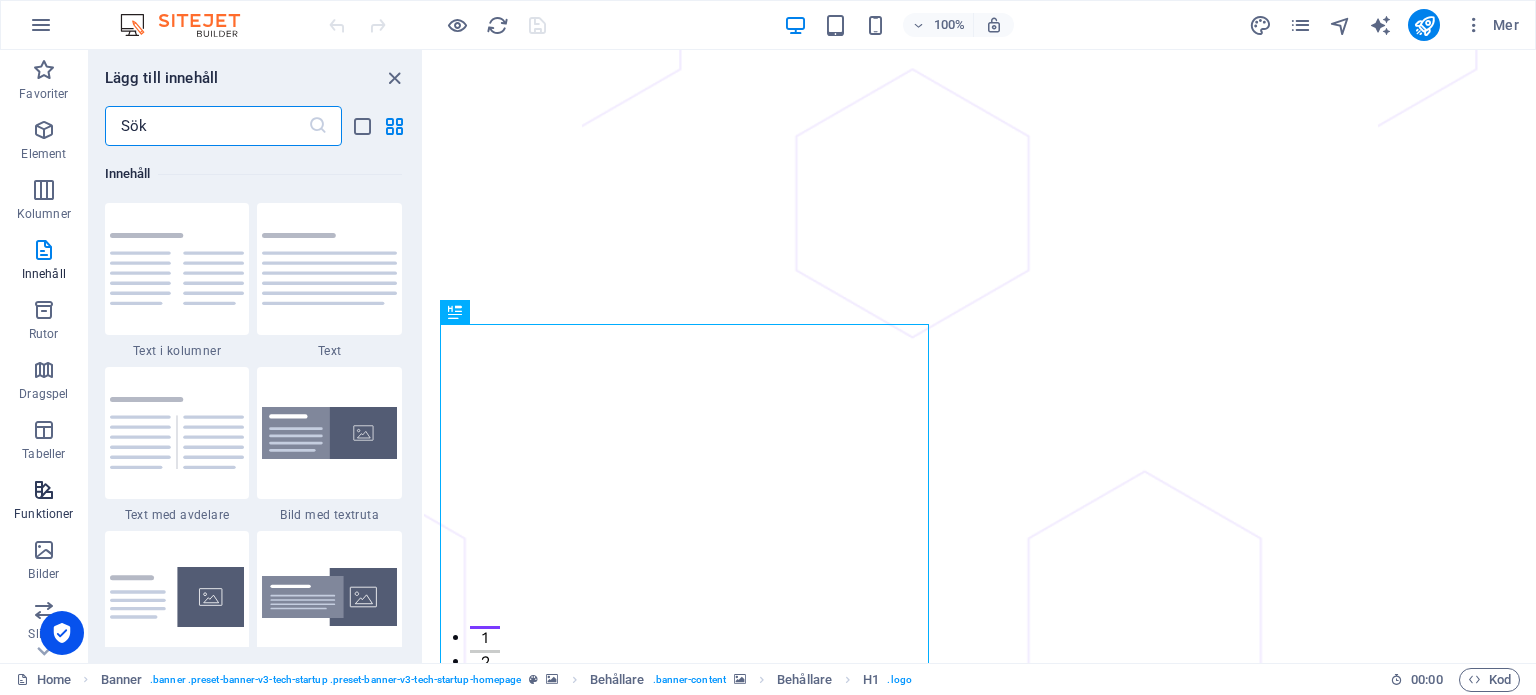 click on "Funktioner" at bounding box center (43, 514) 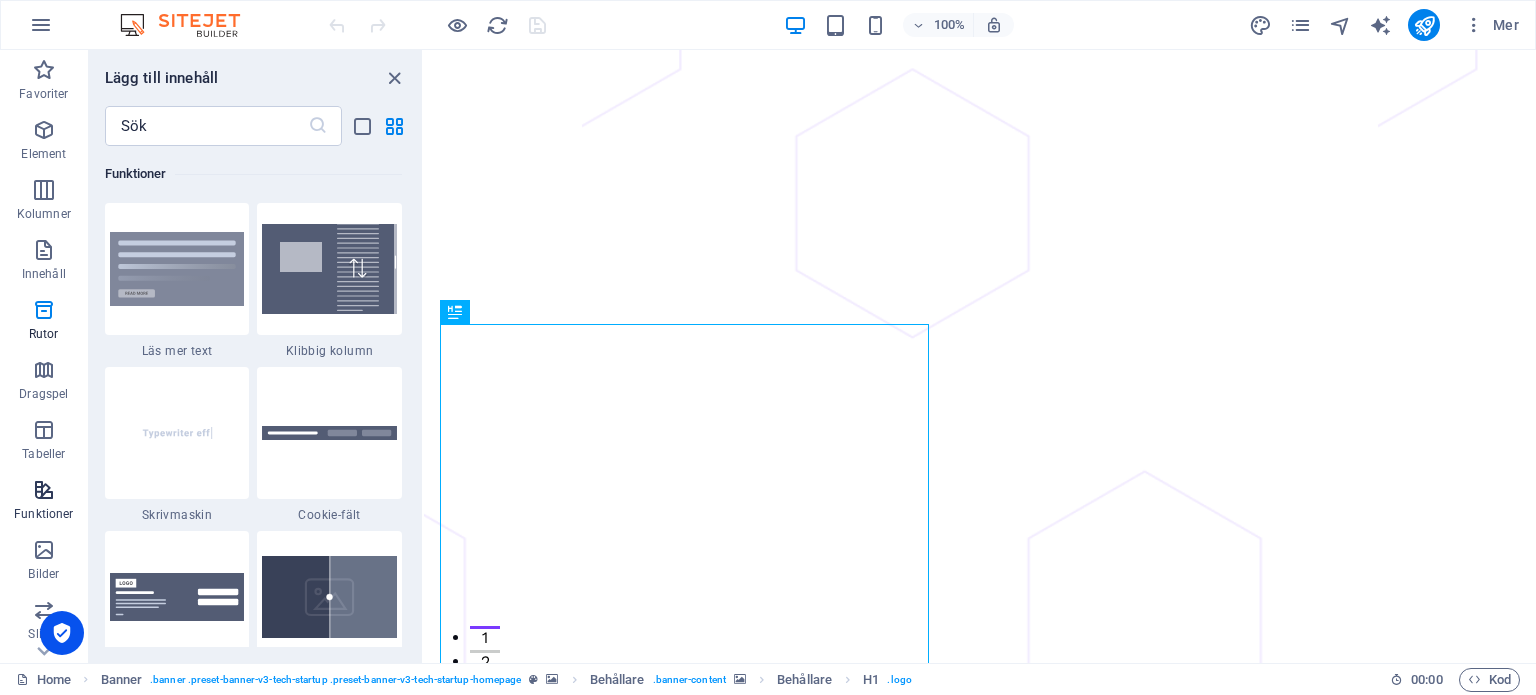 scroll, scrollTop: 7631, scrollLeft: 0, axis: vertical 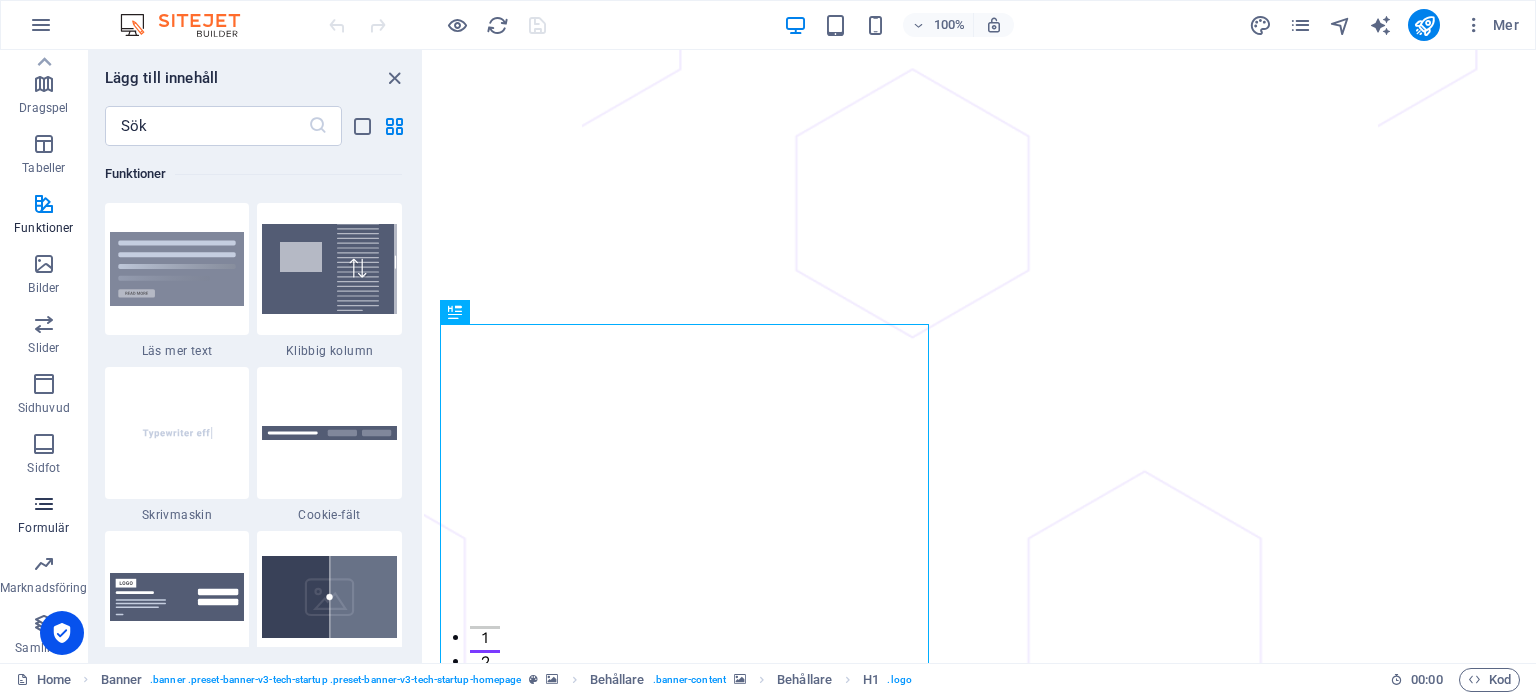 click on "Formulär" at bounding box center [43, 528] 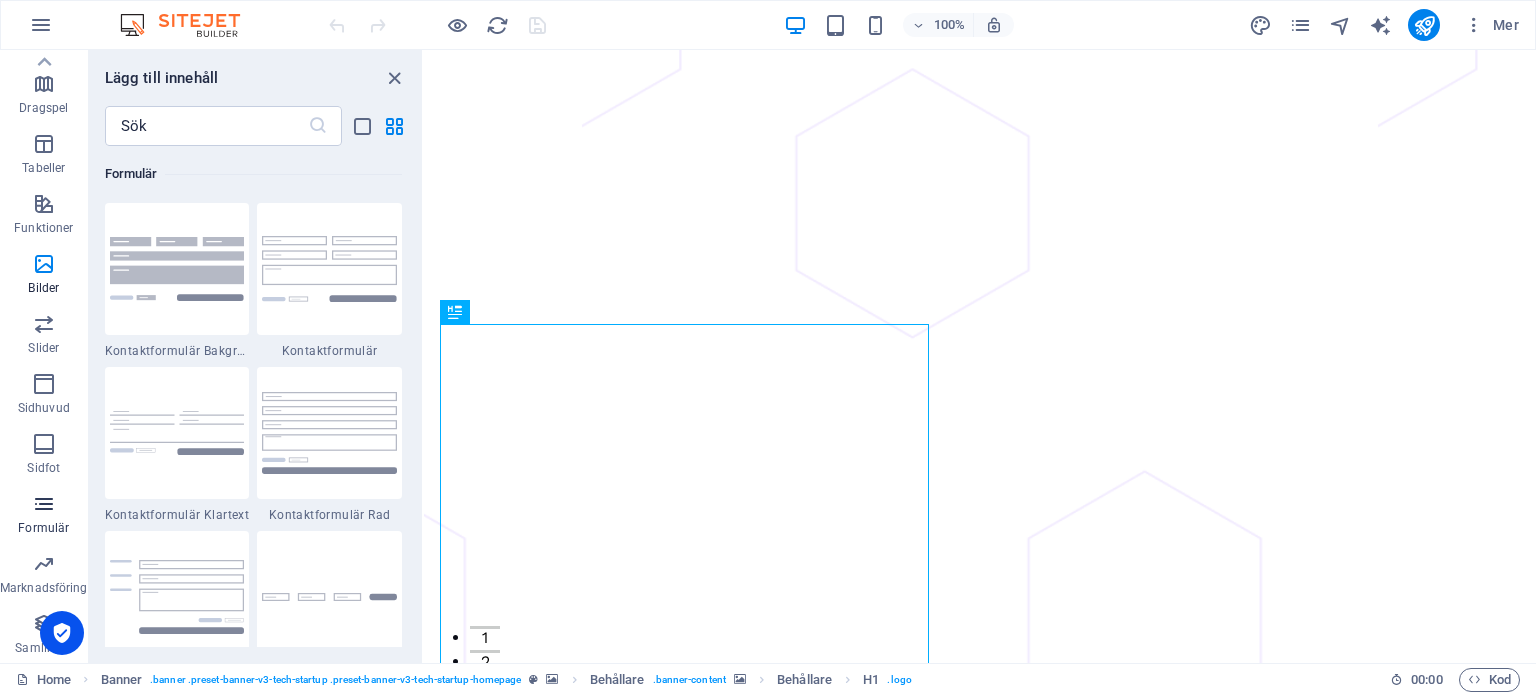 scroll, scrollTop: 14436, scrollLeft: 0, axis: vertical 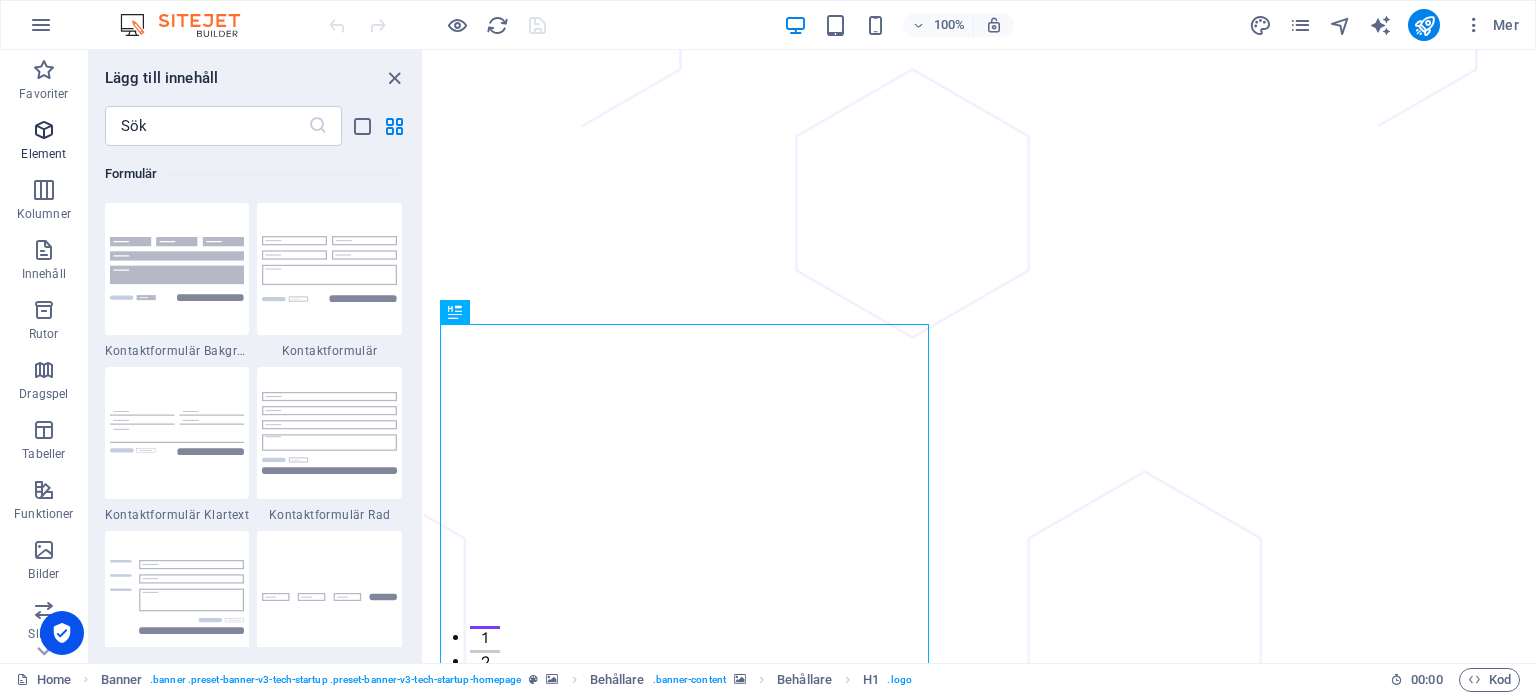 click at bounding box center (44, 130) 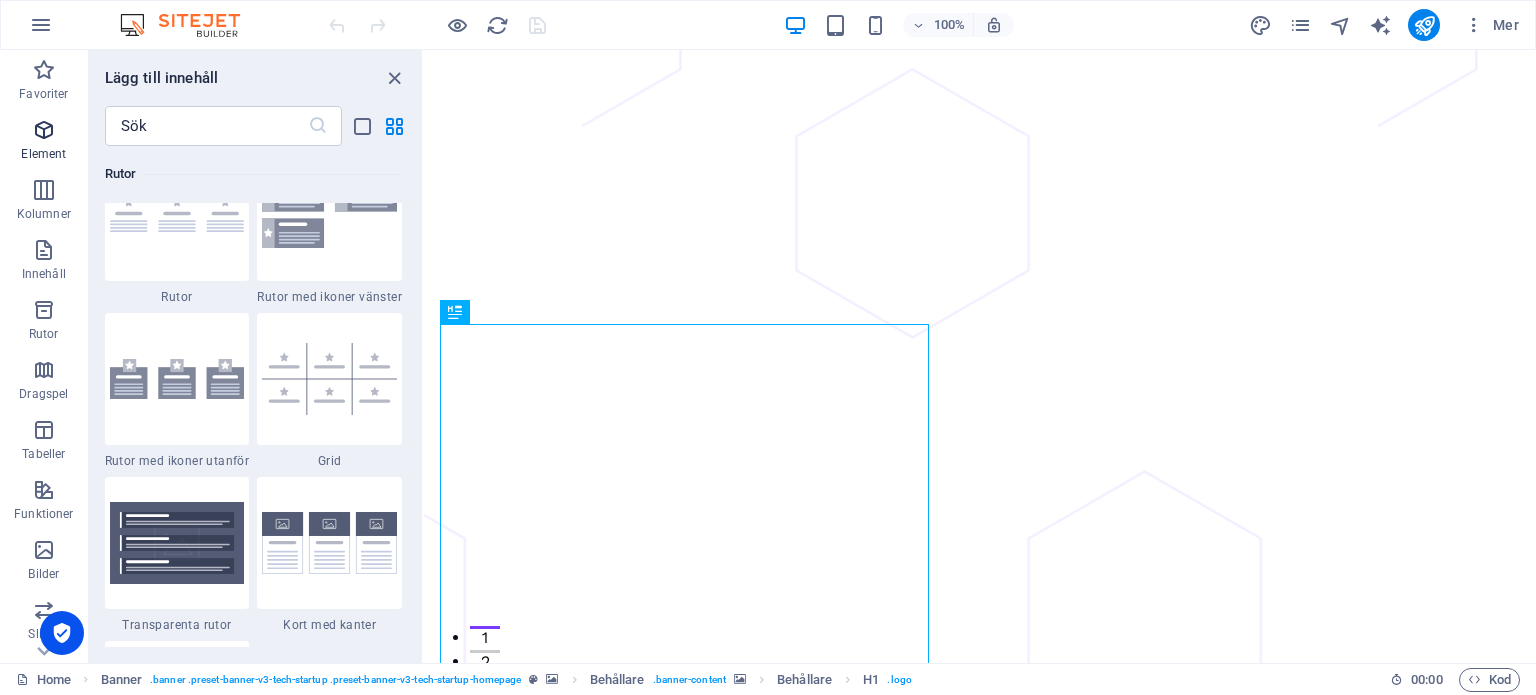 scroll, scrollTop: 212, scrollLeft: 0, axis: vertical 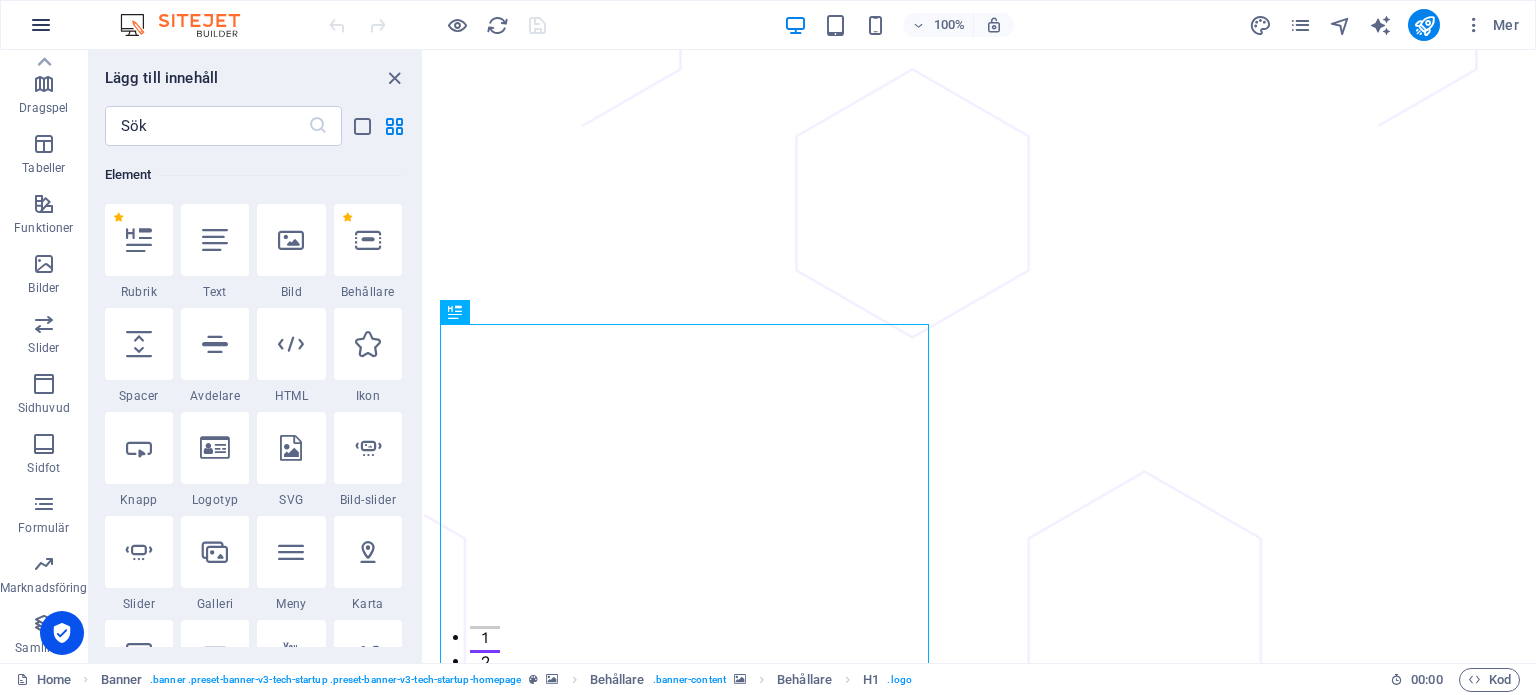 click at bounding box center (41, 25) 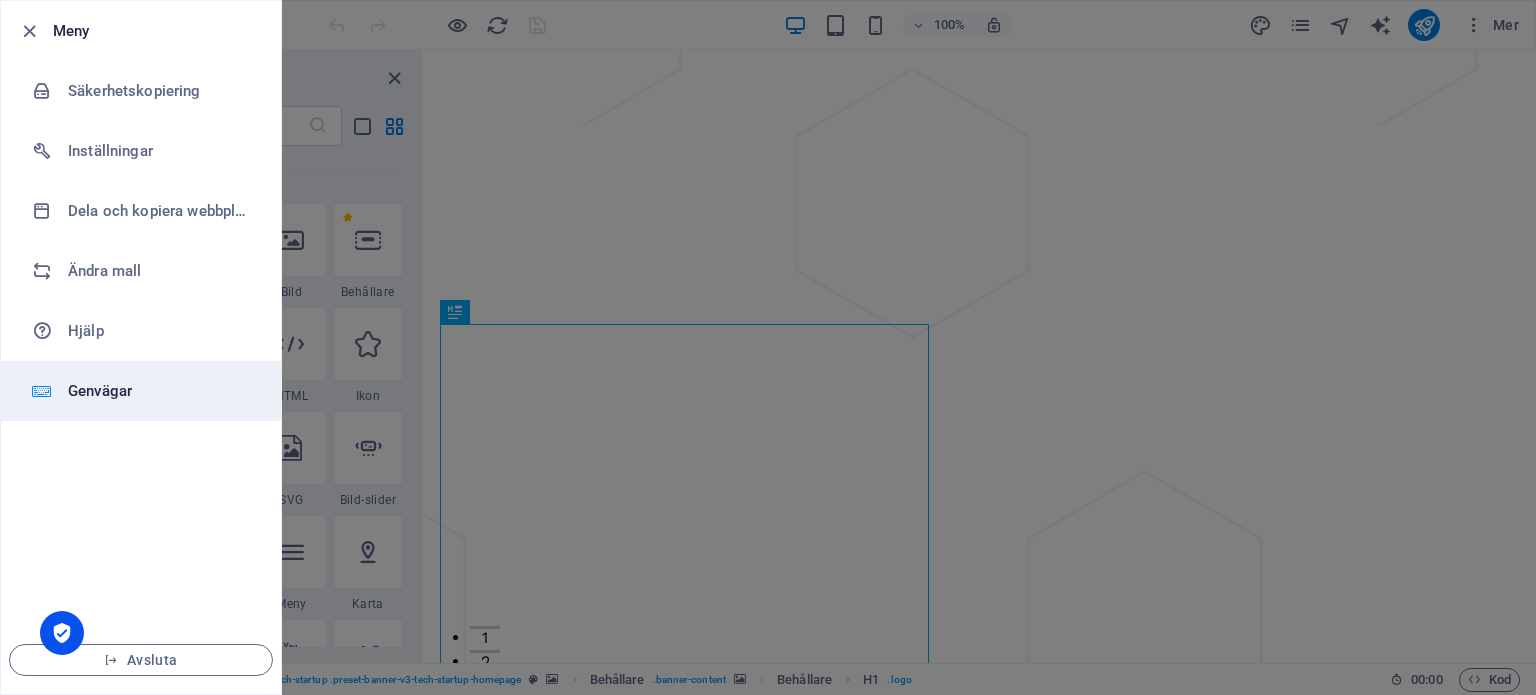 click on "Genvägar" at bounding box center [160, 391] 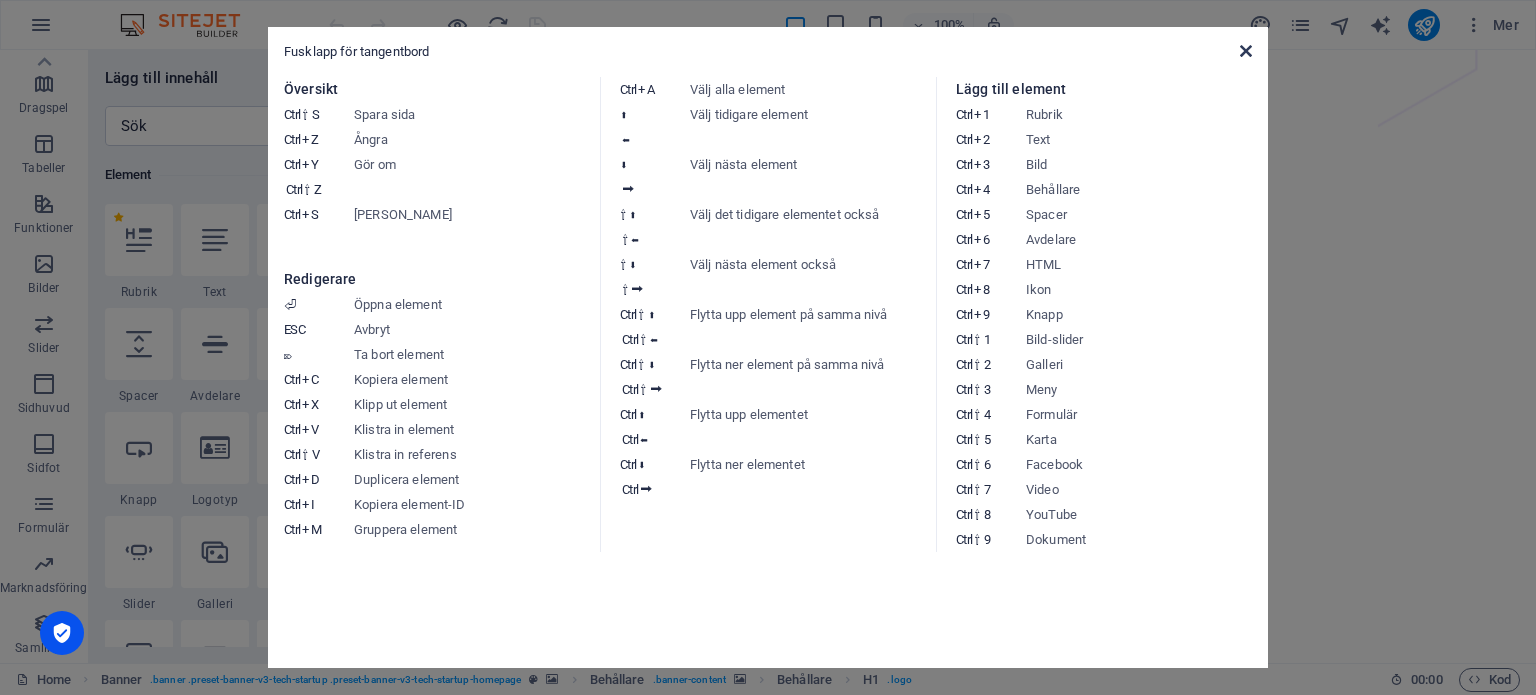 click on "Fusklapp för tangentbord Översikt Ctrl ⇧ S Spara sida Ctrl Z Ångra Ctrl Y Ctrl ⇧ Z Gör om Ctrl S [PERSON_NAME] Redigerare ⏎ Öppna element ESC Avbryt ⌦ Ta bort element Ctrl C Kopiera element Ctrl X Klipp ut element Ctrl V Klistra in element Ctrl ⇧ V Klistra in referens Ctrl D Duplicera element Ctrl I Kopiera element-ID Ctrl M Gruppera element Ctrl A Välj alla element ⬆ ⬅ Välj tidigare element ⬇ ⮕ Välj nästa element ⇧ ⬆ ⇧ ⬅ Välj det tidigare elementet också ⇧ ⬇ ⇧ ⮕ Välj nästa element också Ctrl ⇧ ⬆ Ctrl ⇧ ⬅ Flytta upp element på samma nivå Ctrl ⇧ ⬇ Ctrl ⇧ ⮕ Flytta ner element på samma nivå Ctrl ⬆ Ctrl ⬅ Flytta upp elementet Ctrl ⬇ Ctrl ⮕ Flytta ner elementet Lägg till element Ctrl 1 Rubrik Ctrl 2 Text Ctrl 3 Bild Ctrl 4 Behållare Ctrl 5 Spacer Ctrl 6 Avdelare Ctrl 7 HTML Ctrl 8 Ikon Ctrl 9 [PERSON_NAME] Ctrl ⇧ 1 Bild-slider Ctrl ⇧ 2 Galleri Ctrl ⇧ 3 Meny Ctrl ⇧ 4 Formulär Ctrl ⇧ 5 Karta Ctrl ⇧ 6 Facebook Ctrl ⇧ 7 Video Ctrl ⇧ 8" at bounding box center (768, 347) 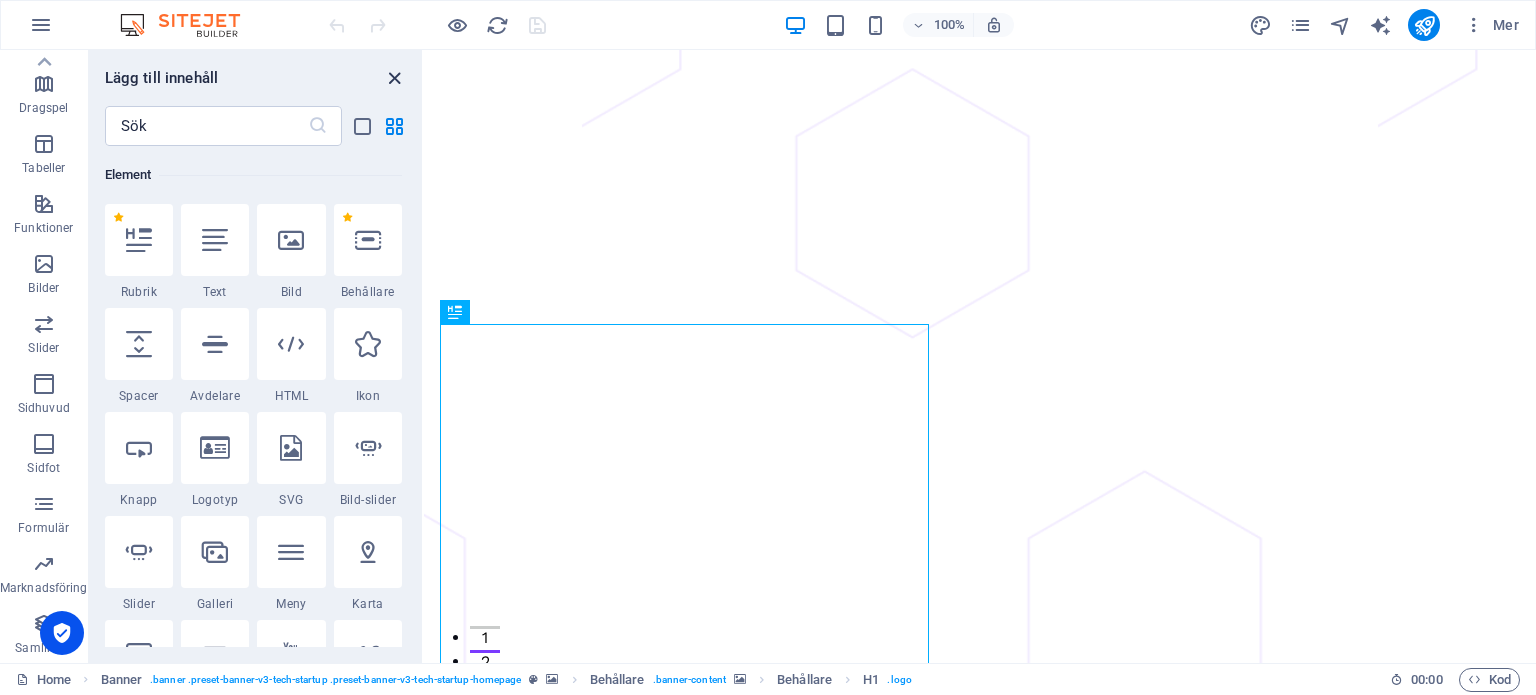 click at bounding box center (394, 78) 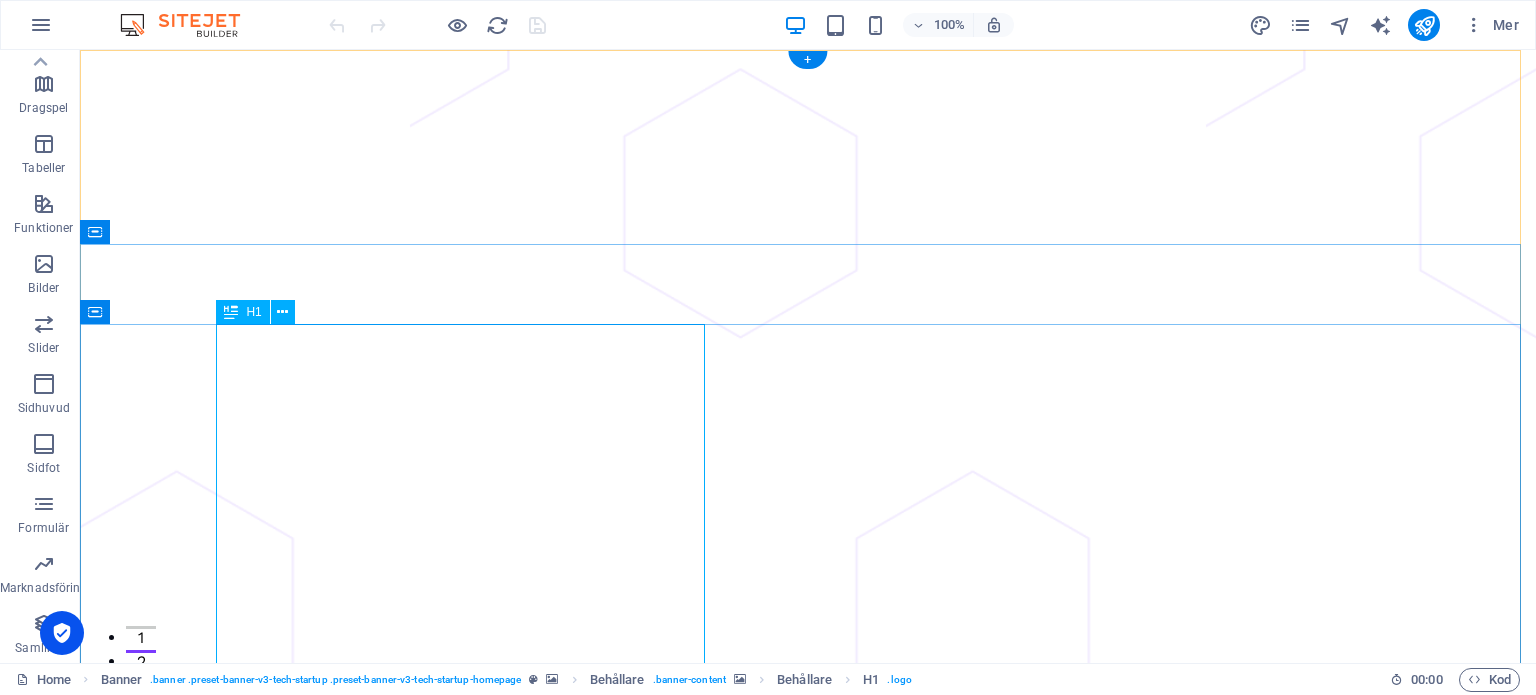 click on "Inspire   and   get   inspired  -  Let's help each other creating a world and society   filled with hope and joy" at bounding box center [808, 2034] 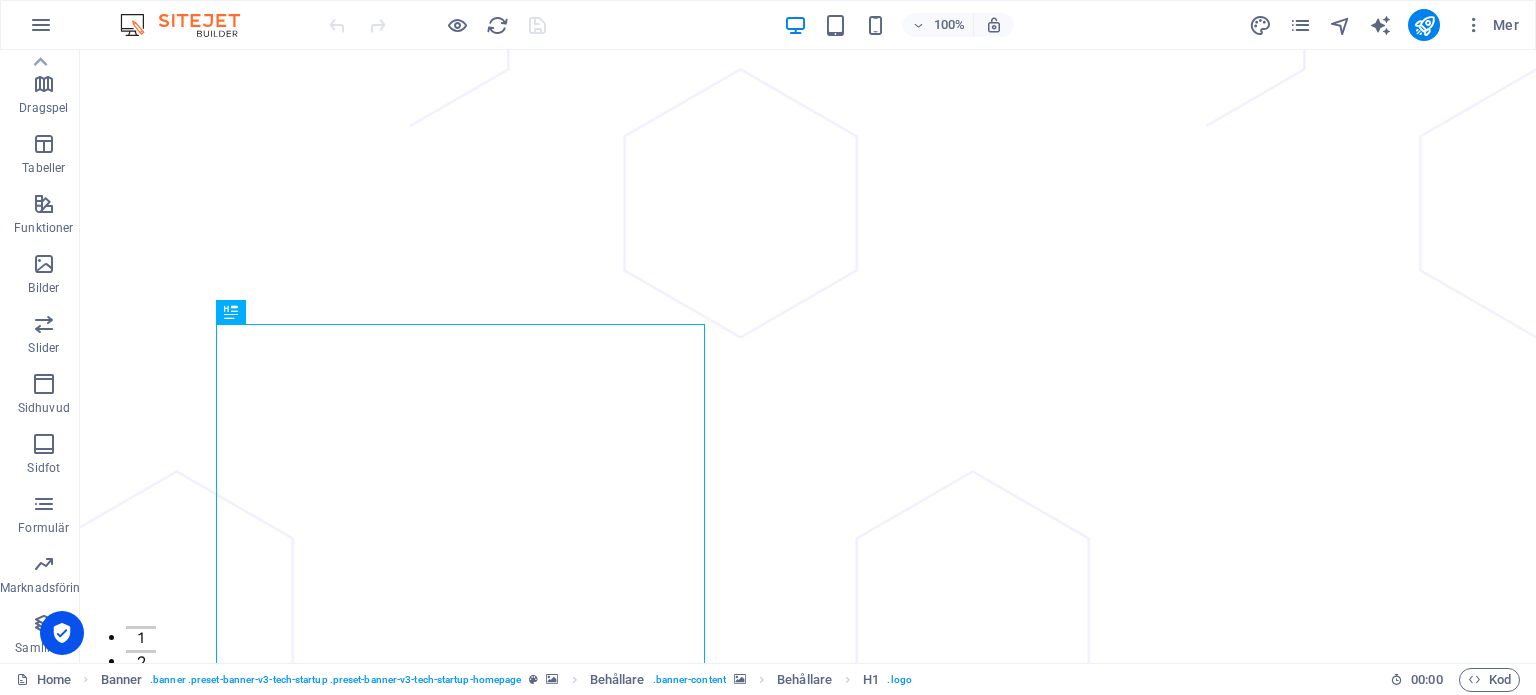 click on "H1" at bounding box center [238, 312] 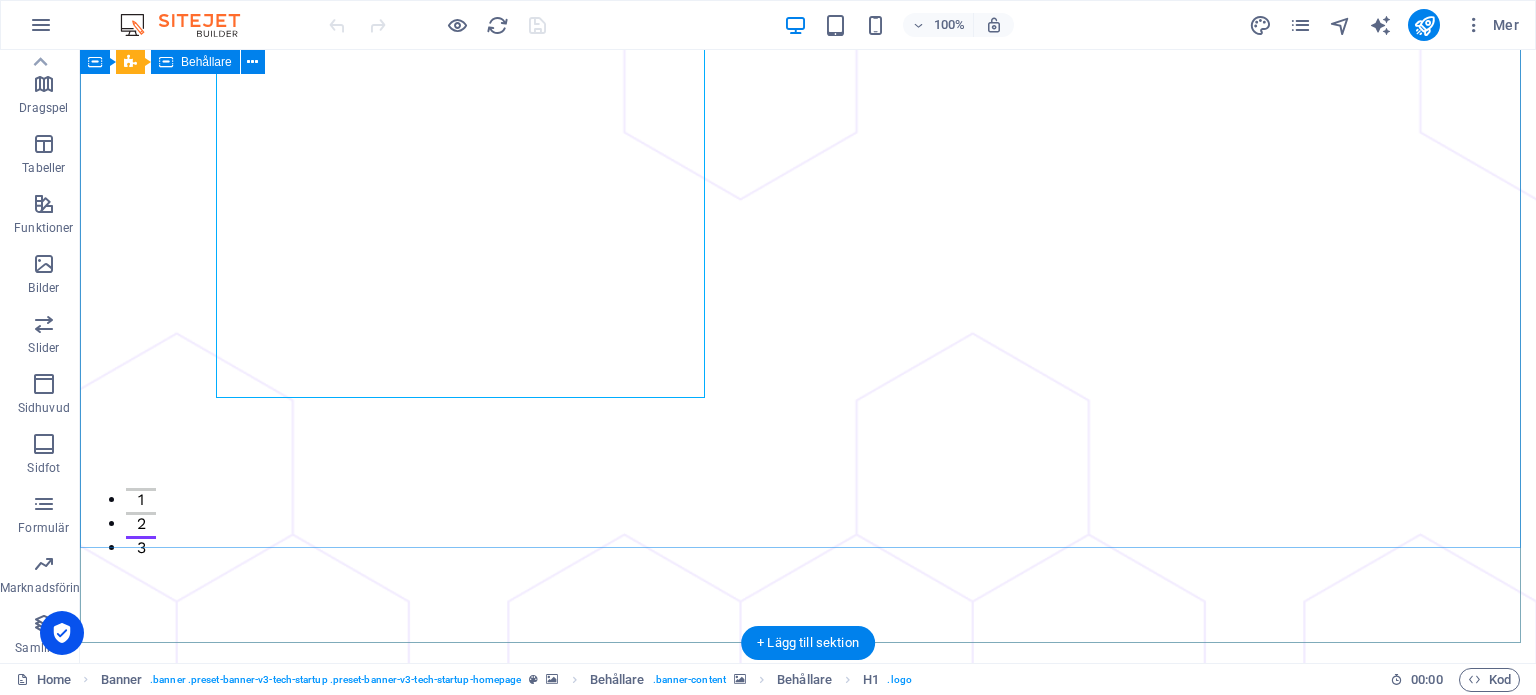 scroll, scrollTop: 0, scrollLeft: 0, axis: both 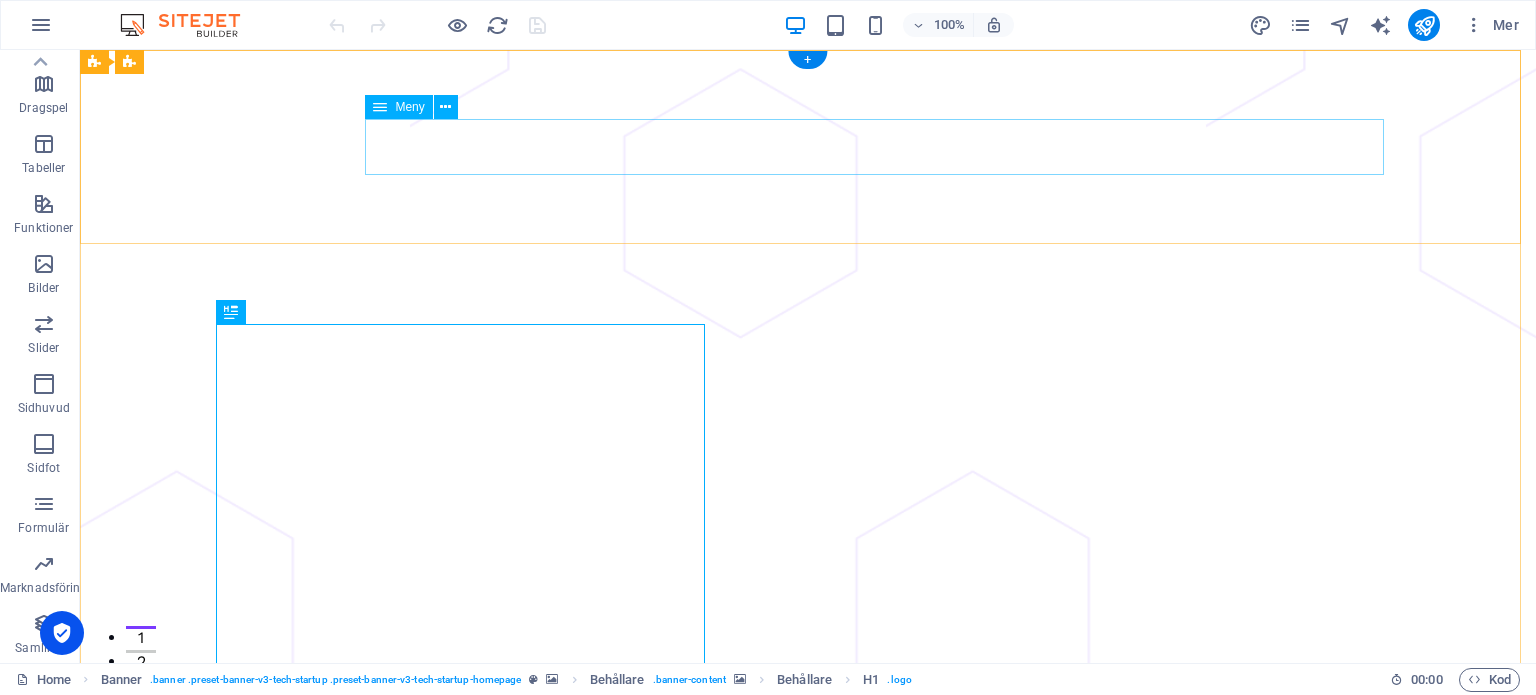click on "Home Permaculture Mythology Blog About Contact" at bounding box center (808, 1149) 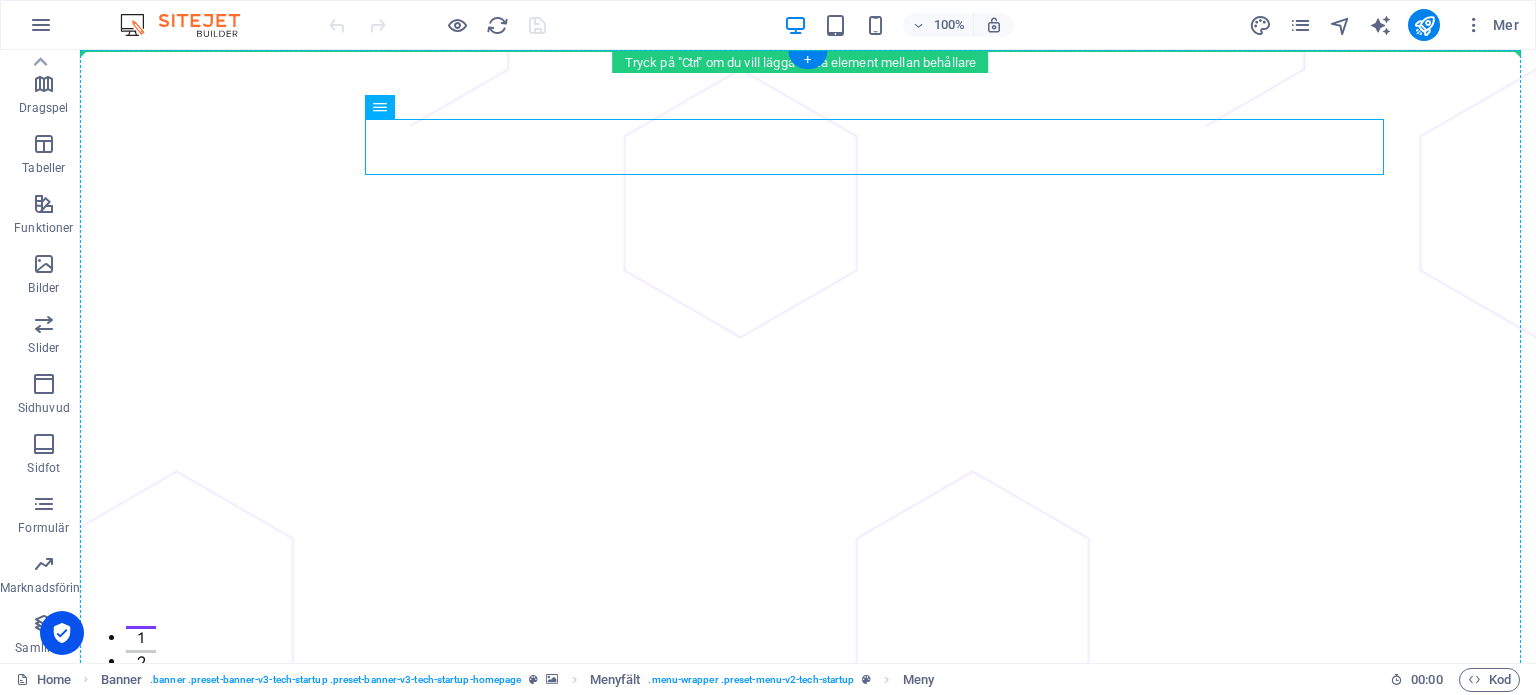 drag, startPoint x: 472, startPoint y: 151, endPoint x: 392, endPoint y: 85, distance: 103.711136 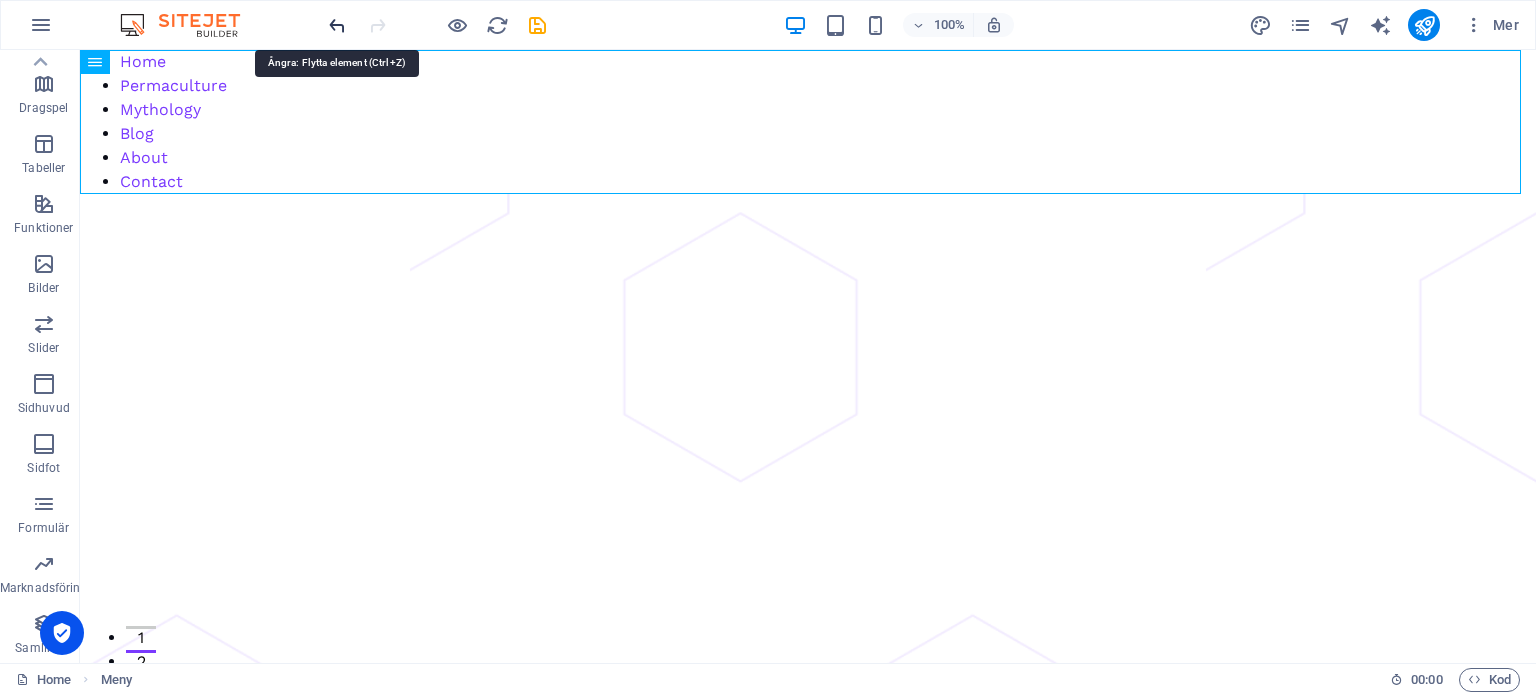 click at bounding box center (337, 25) 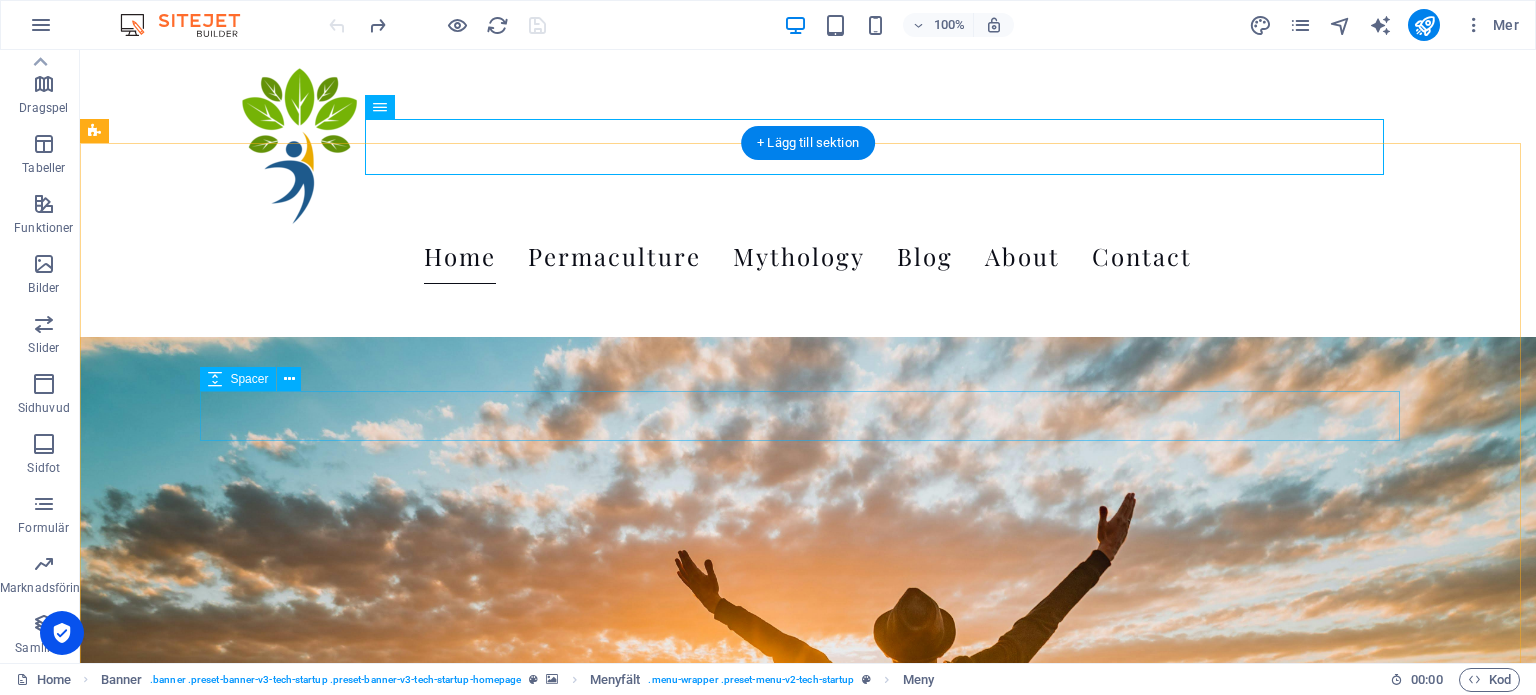 scroll, scrollTop: 300, scrollLeft: 0, axis: vertical 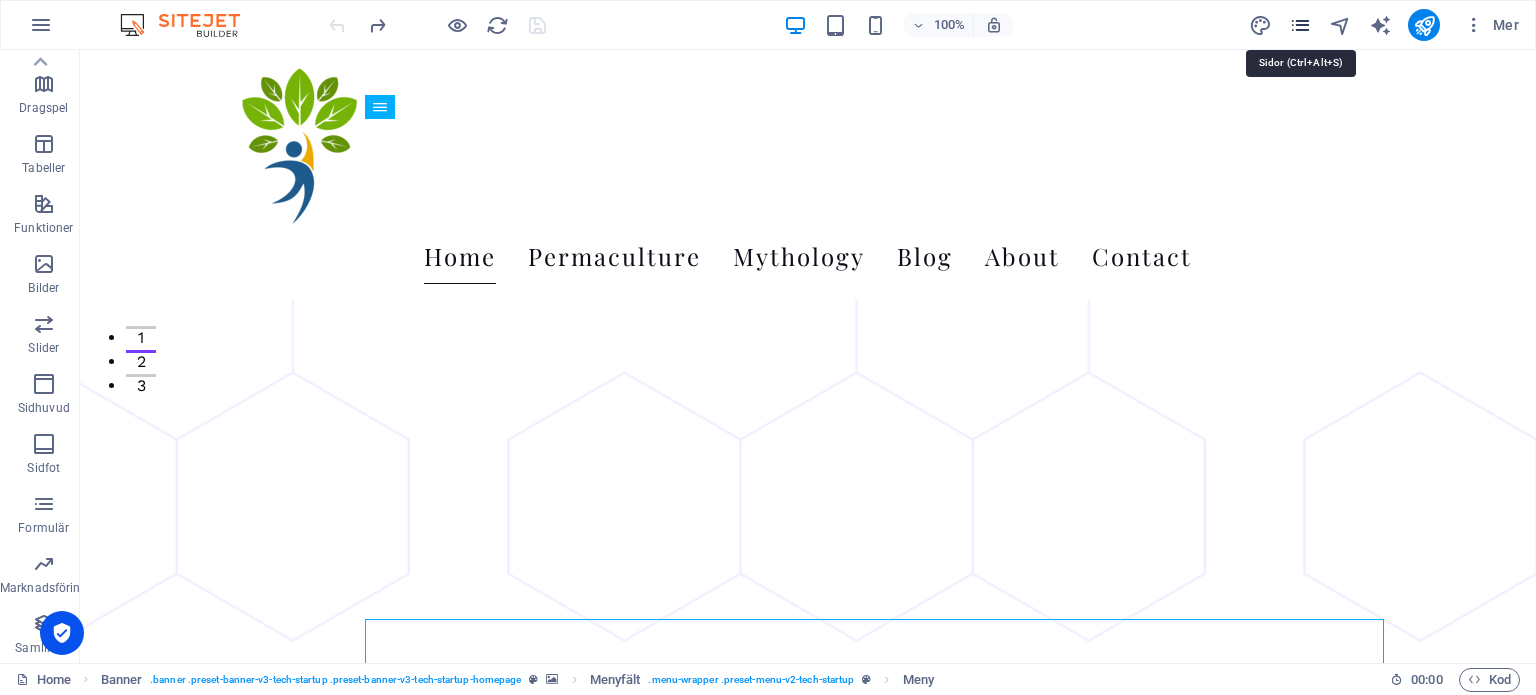 click at bounding box center (1300, 25) 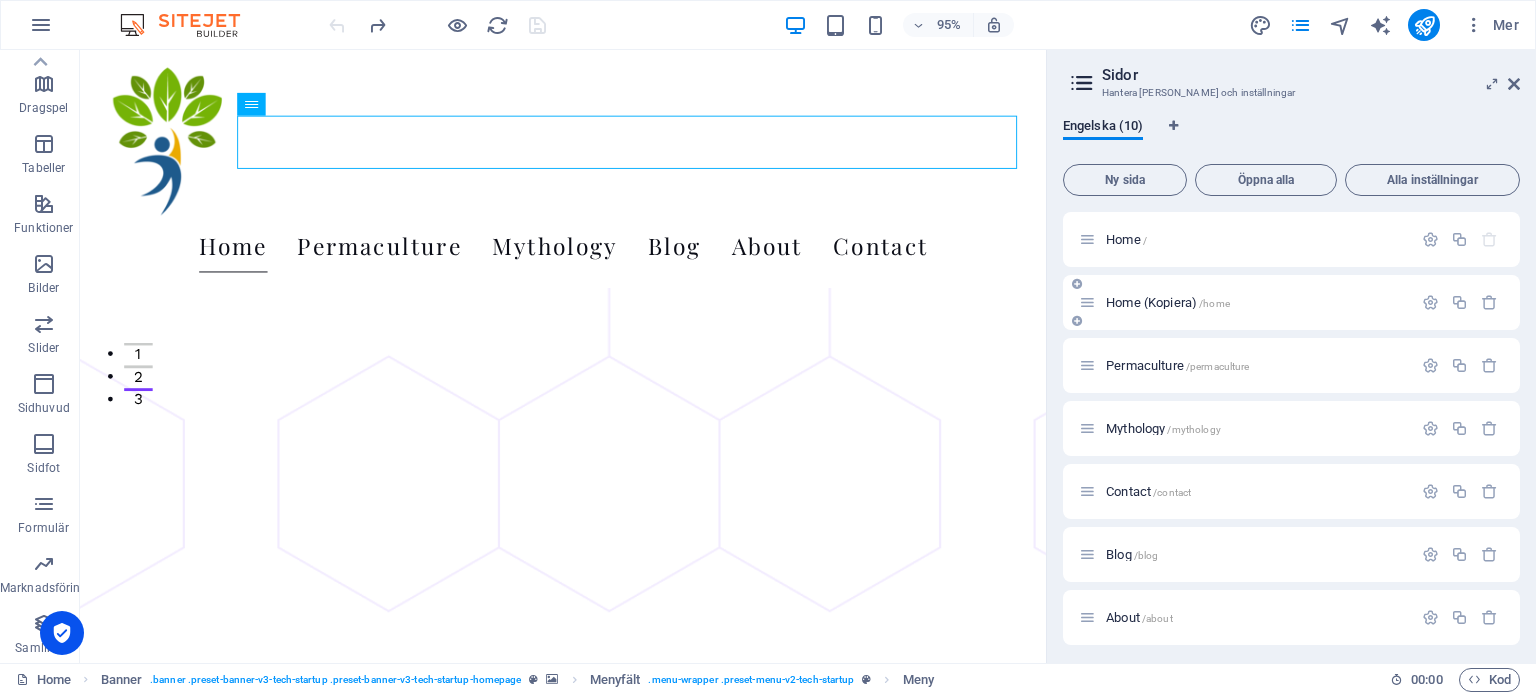 click on "Home (Kopiera) /home" at bounding box center [1168, 302] 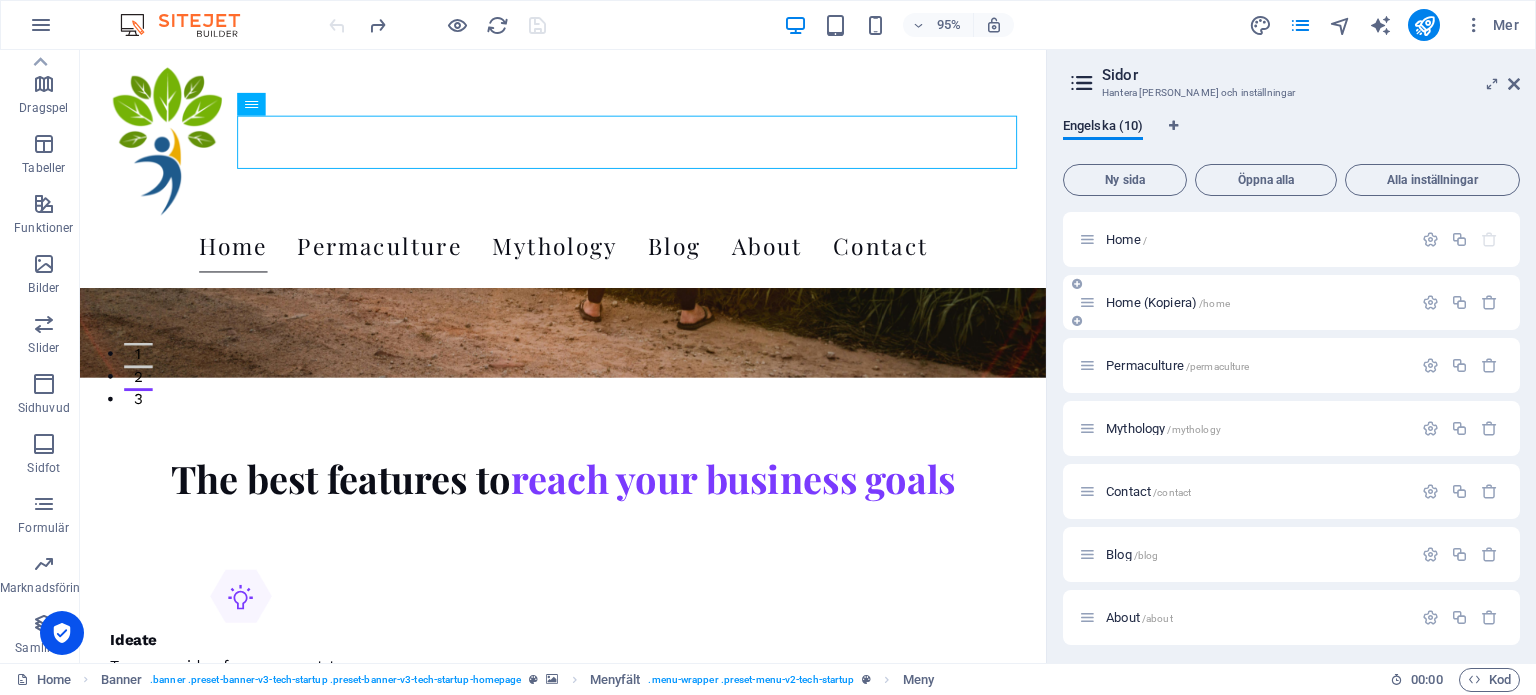 scroll, scrollTop: 0, scrollLeft: 0, axis: both 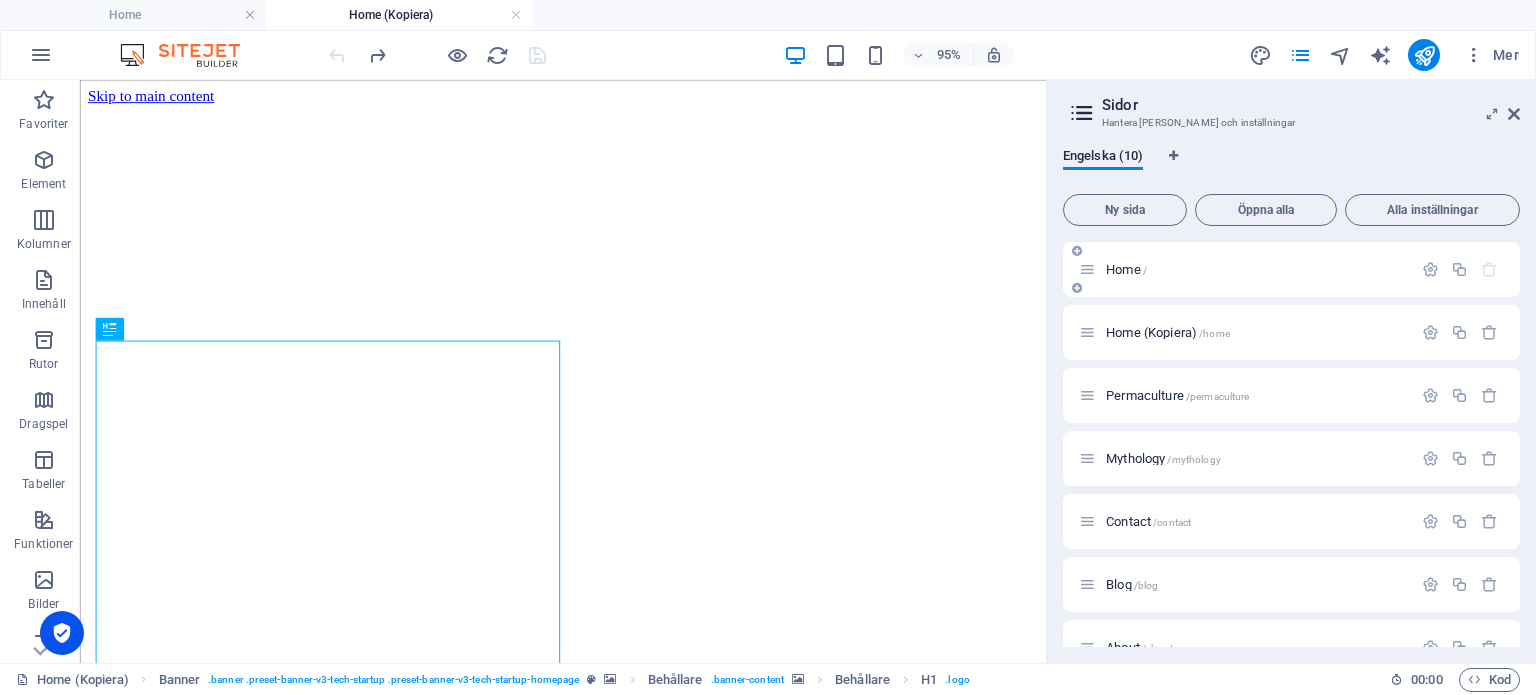 click on "Home /" at bounding box center [1126, 269] 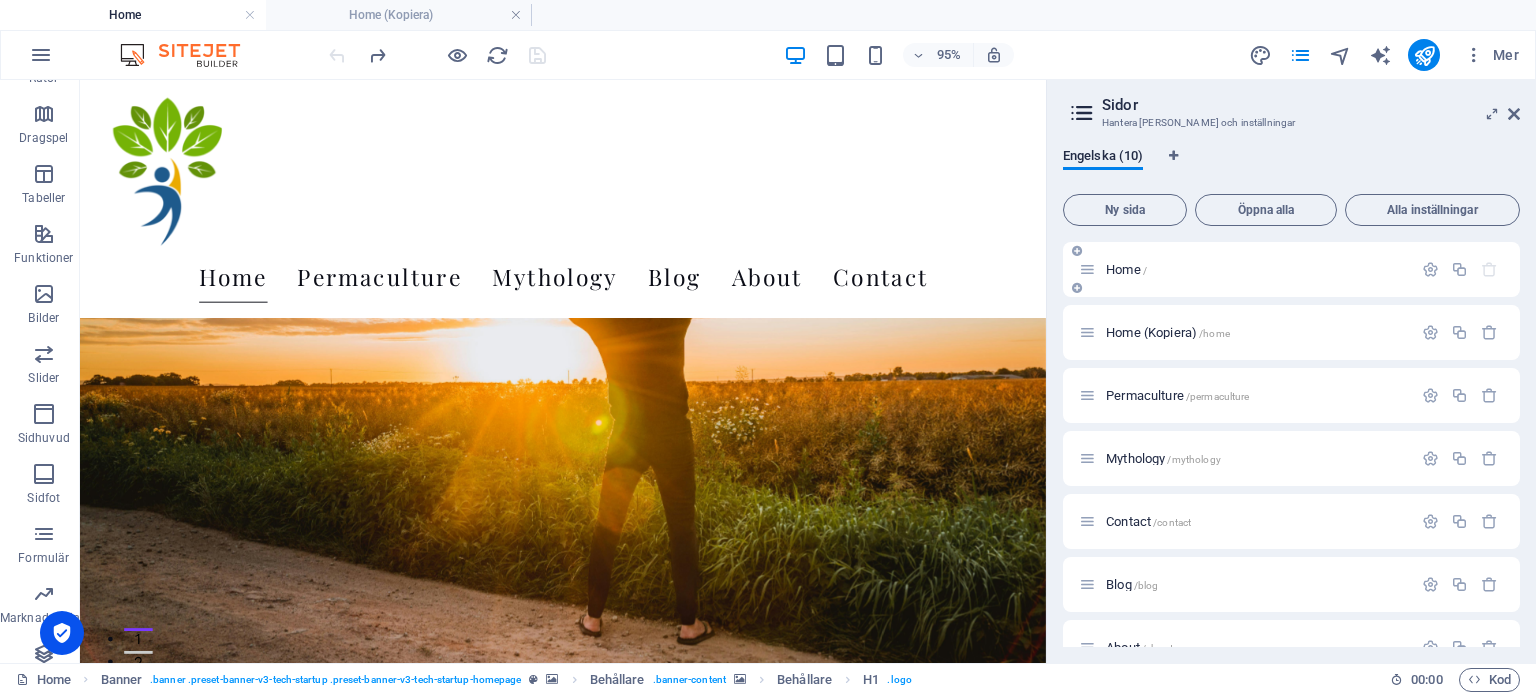 scroll, scrollTop: 300, scrollLeft: 0, axis: vertical 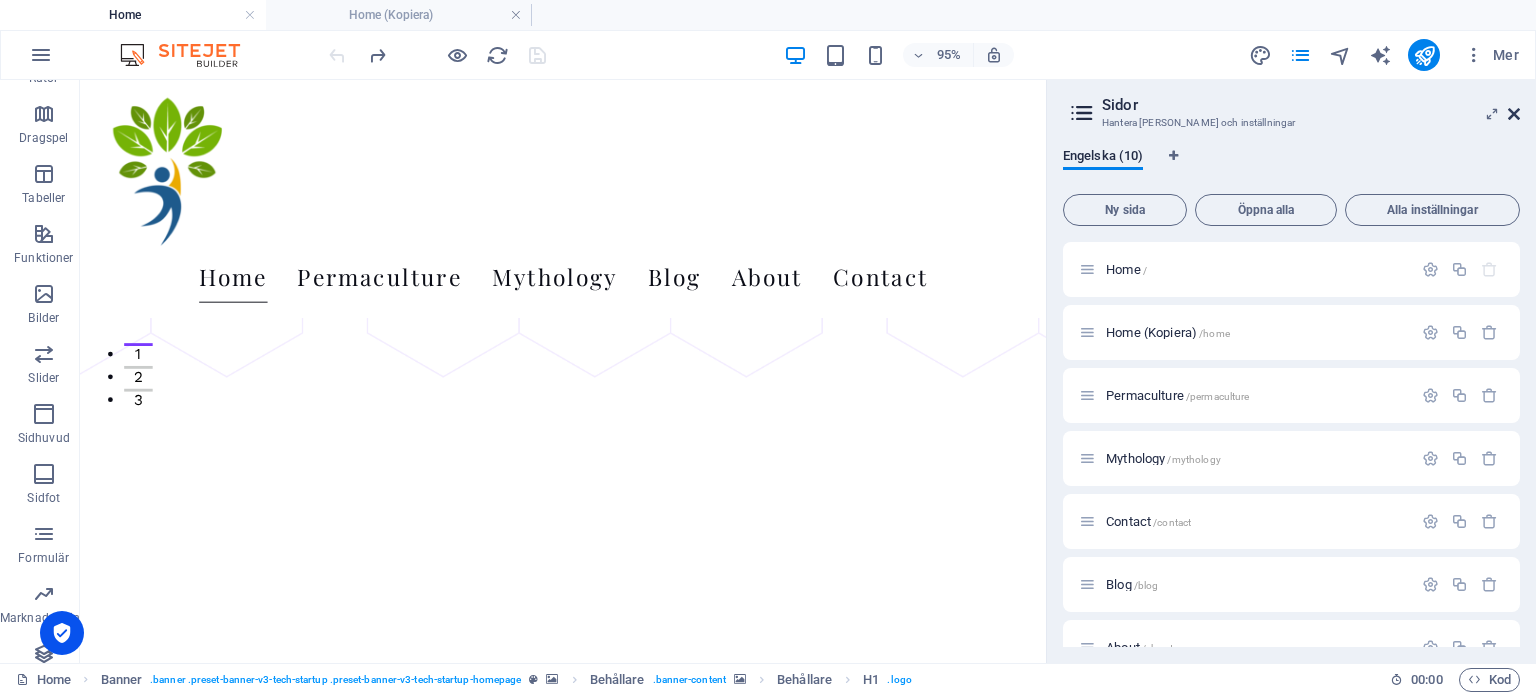 click at bounding box center (1514, 114) 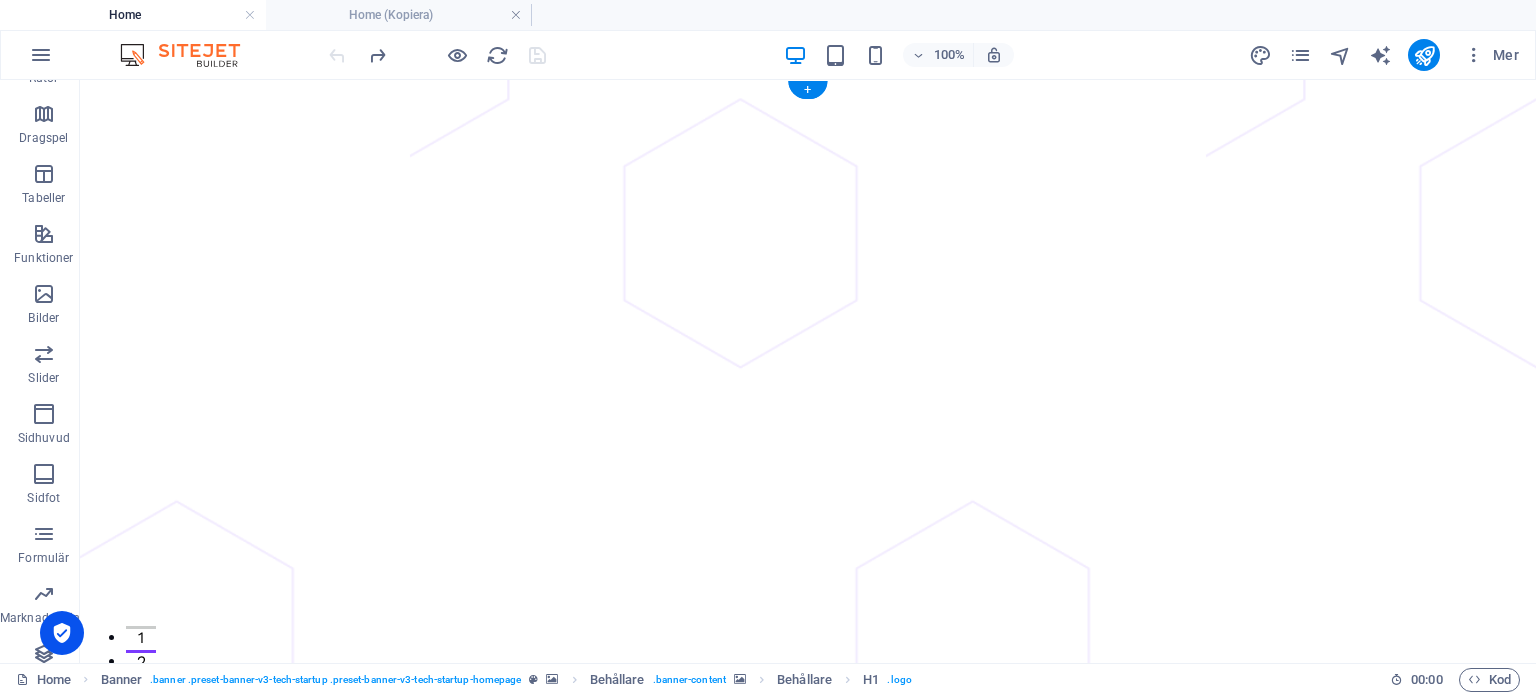 scroll, scrollTop: 0, scrollLeft: 0, axis: both 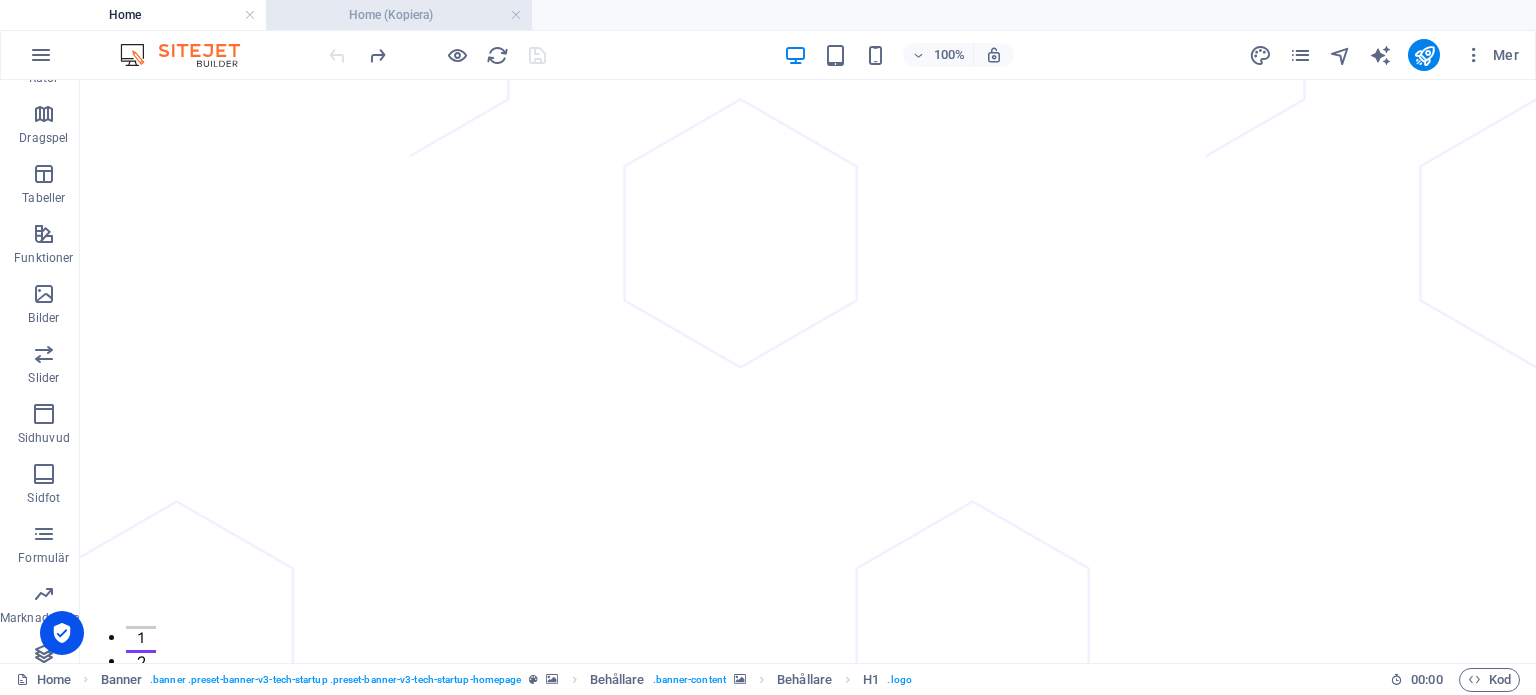 click on "Home (Kopiera)" at bounding box center [399, 15] 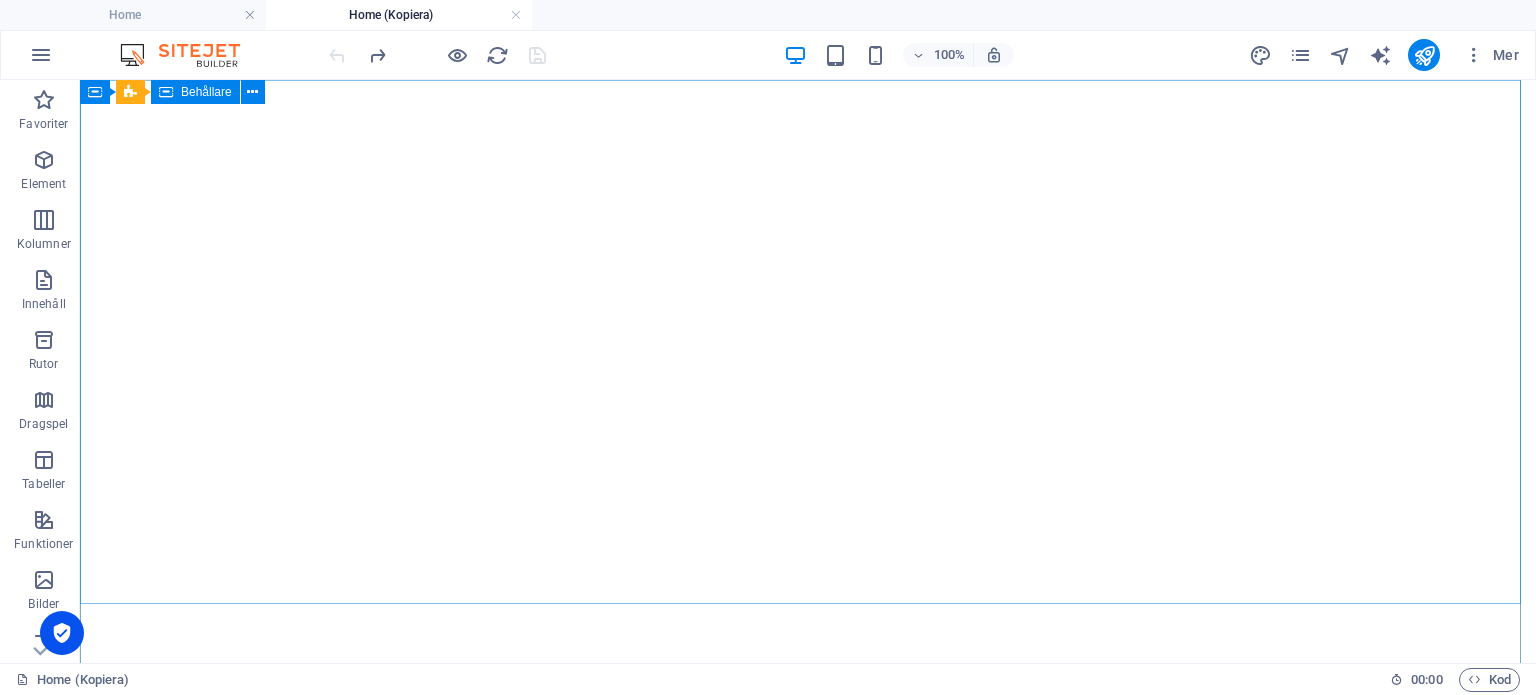 scroll, scrollTop: 0, scrollLeft: 0, axis: both 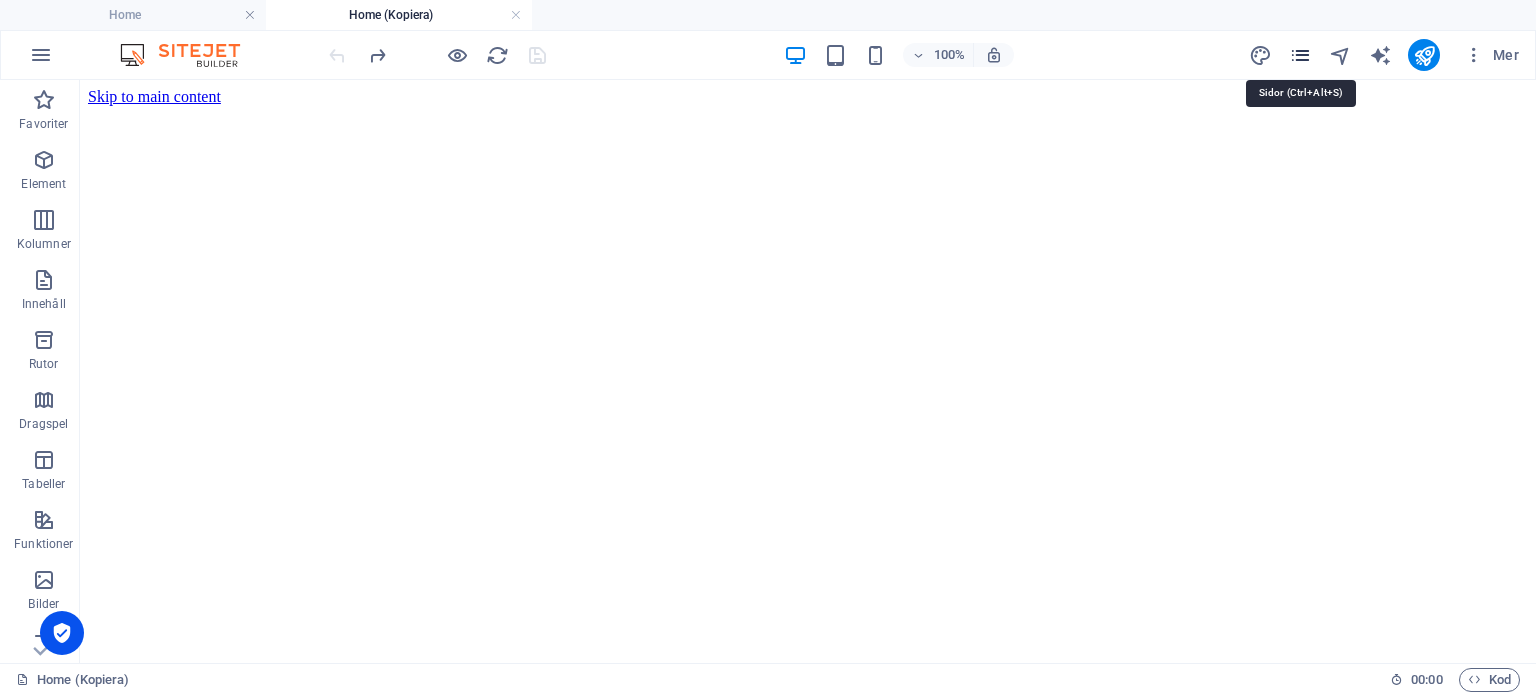 click at bounding box center [1300, 55] 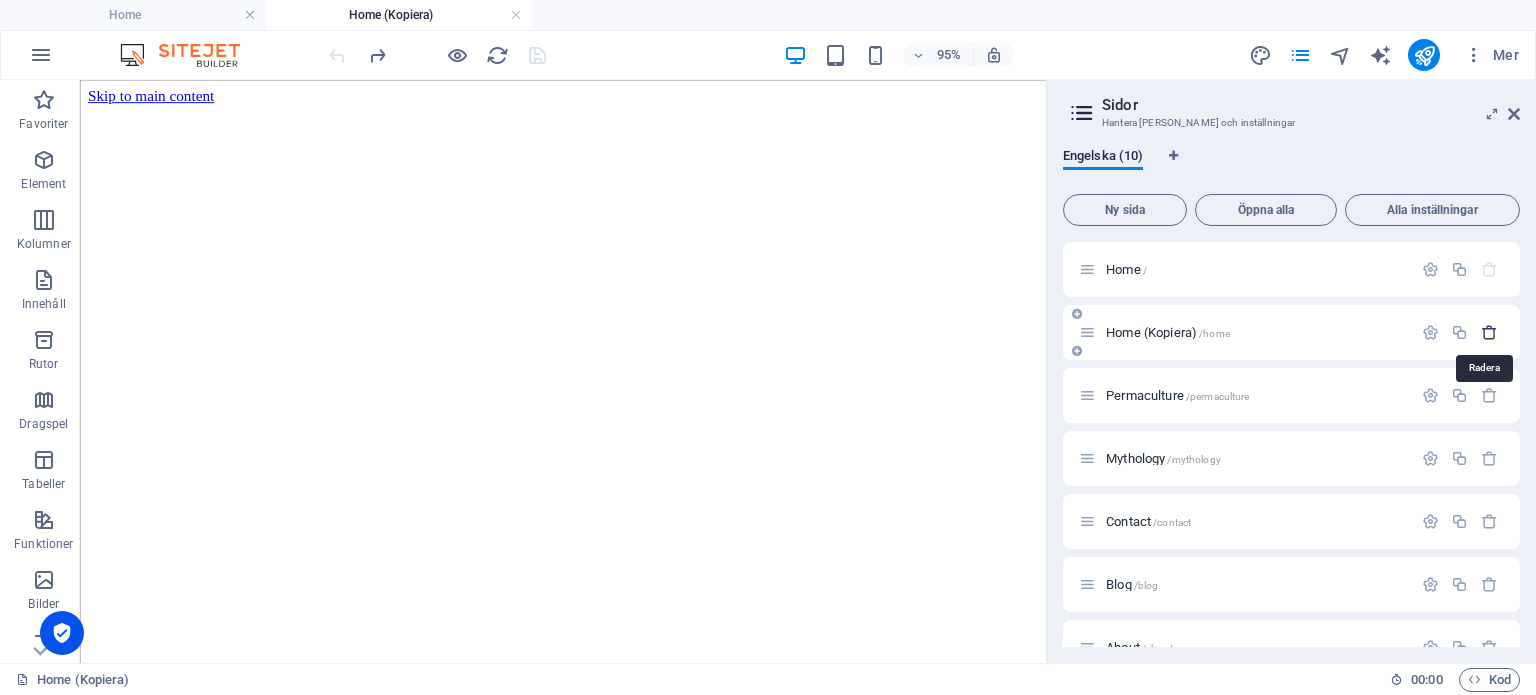 click at bounding box center [1489, 332] 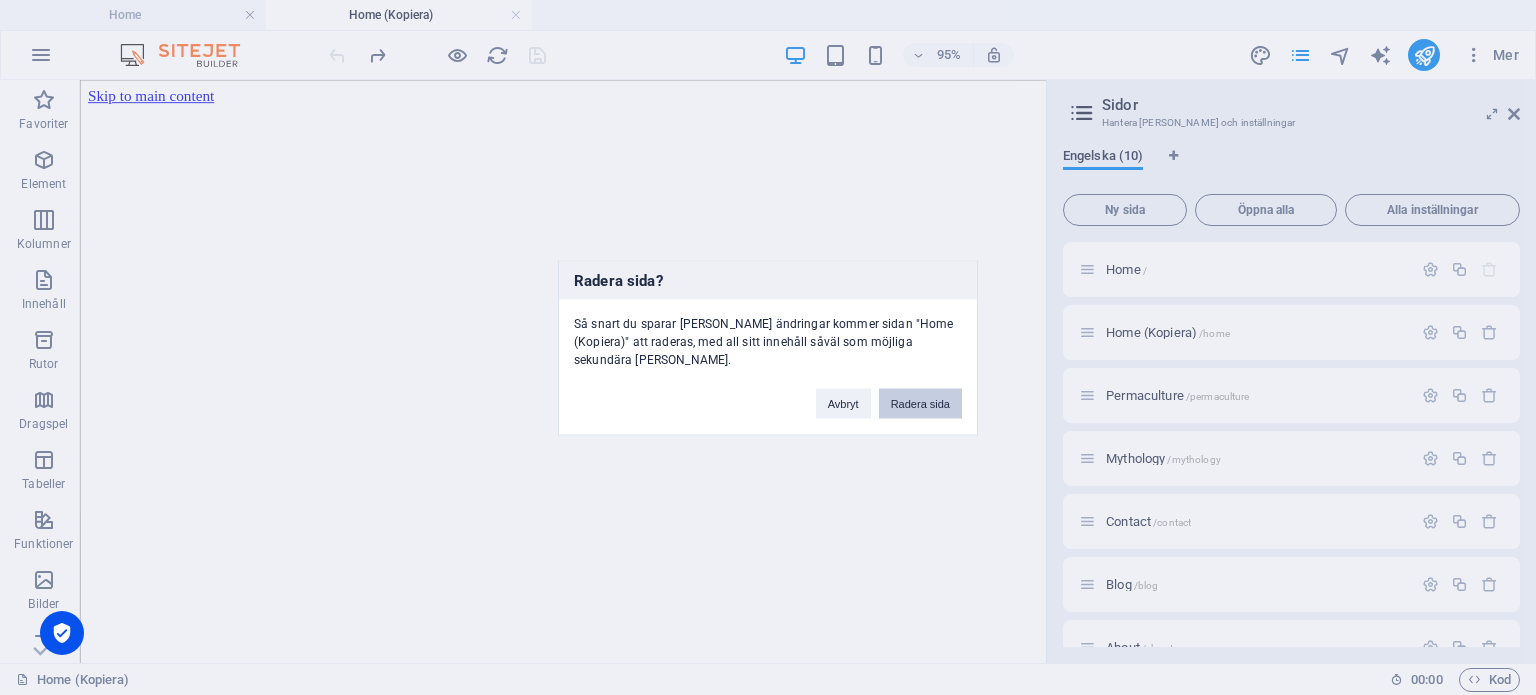 click on "Radera sida" at bounding box center [920, 403] 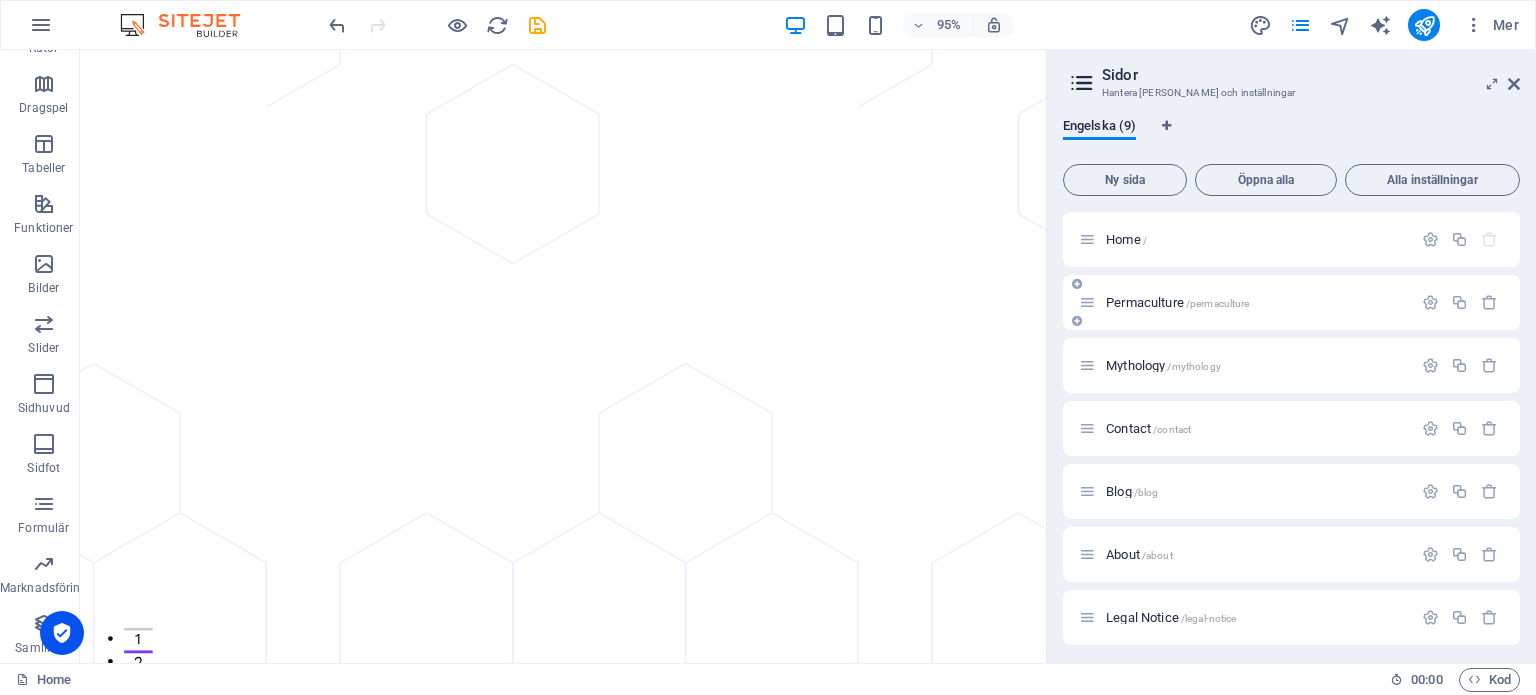 click on "Permaculture /permaculture" at bounding box center [1177, 302] 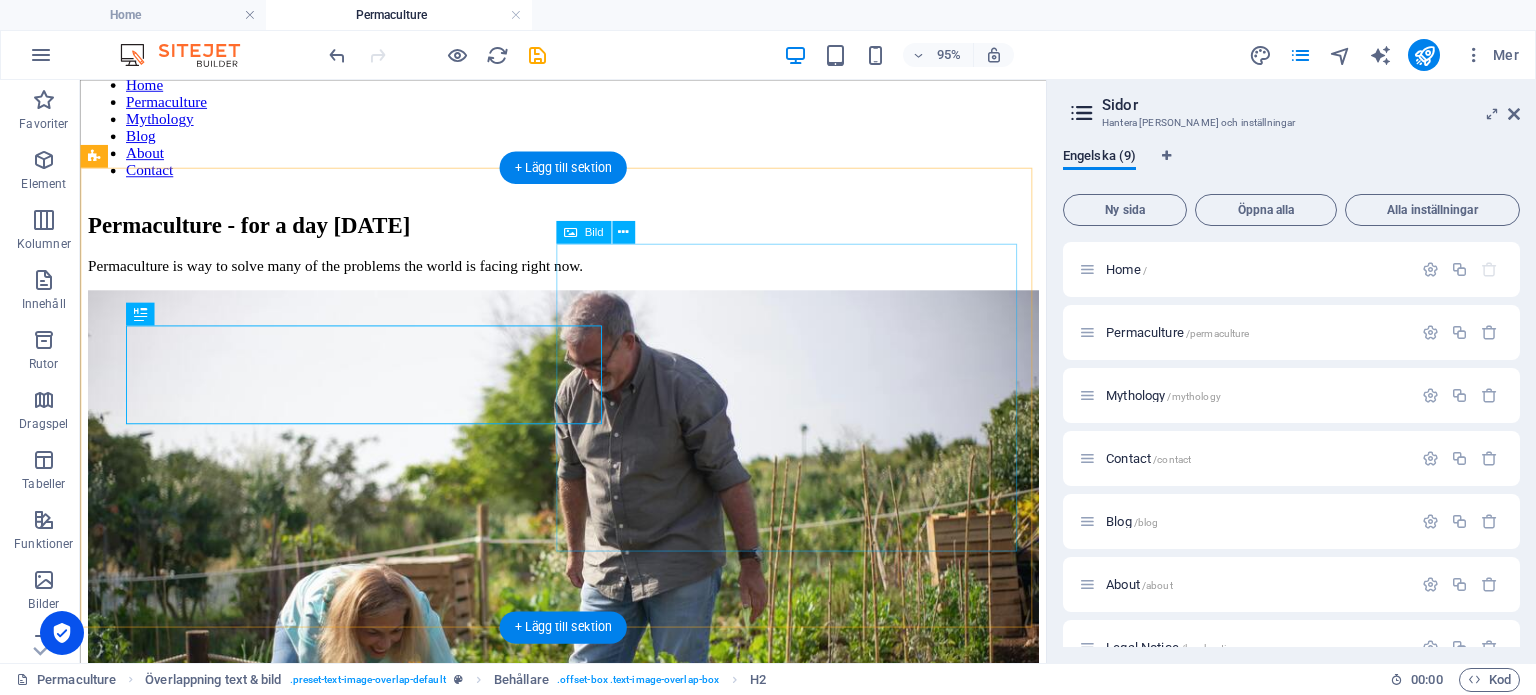 scroll, scrollTop: 100, scrollLeft: 0, axis: vertical 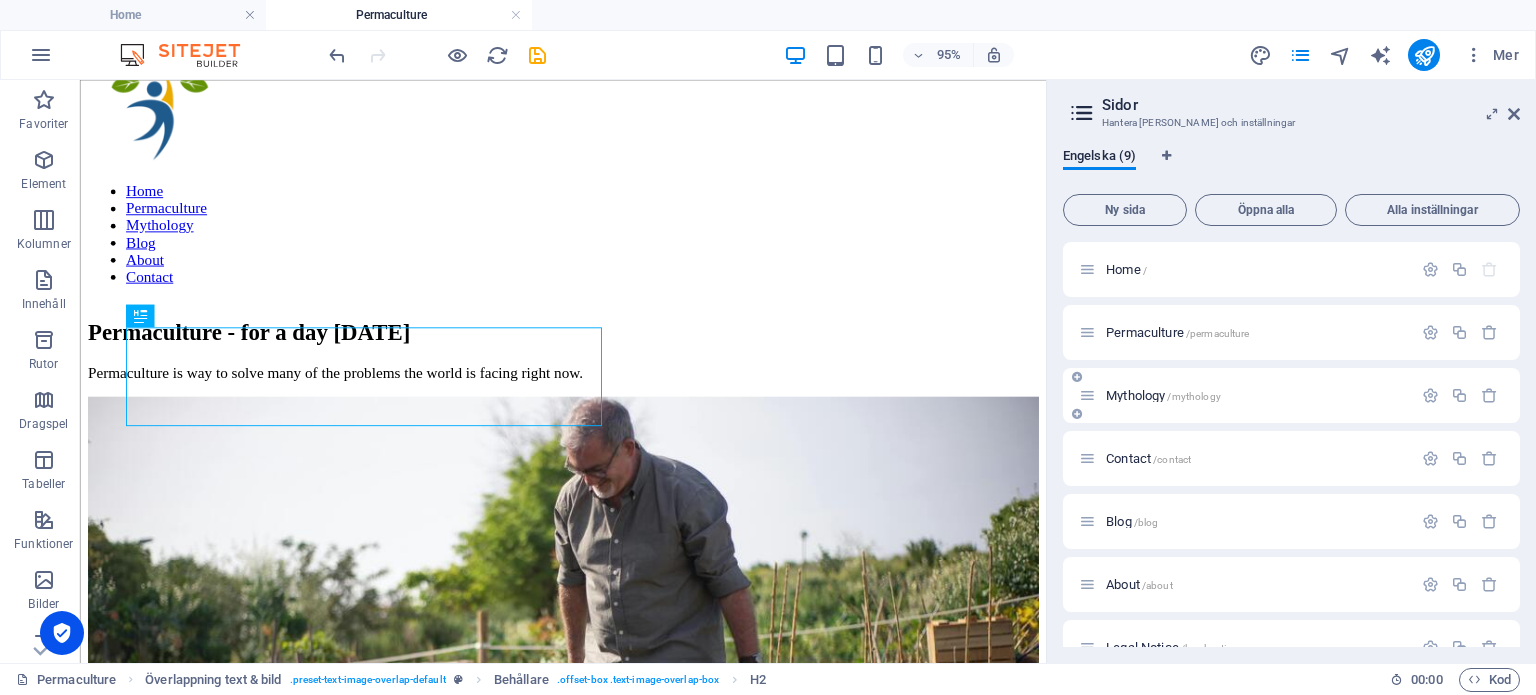click at bounding box center [1087, 395] 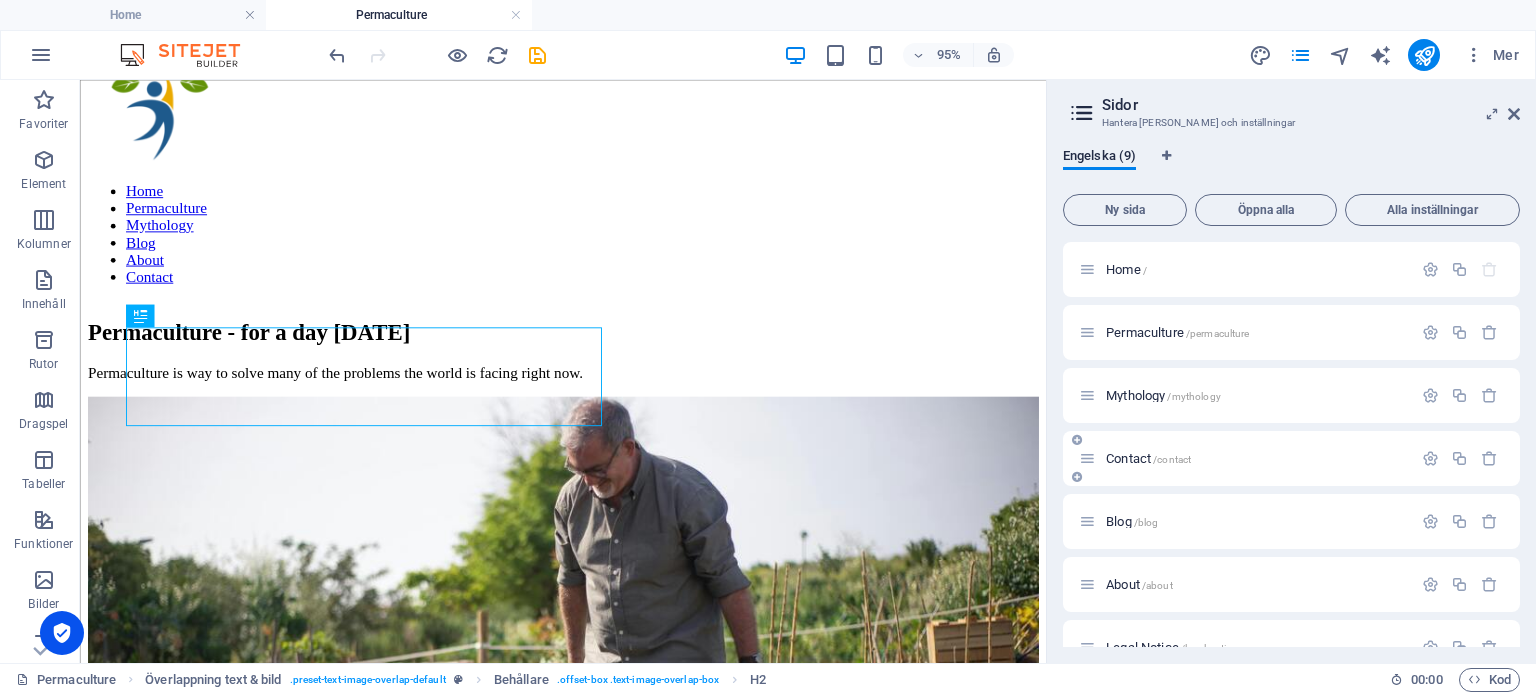 click on "Mythology /mythology" at bounding box center [1163, 395] 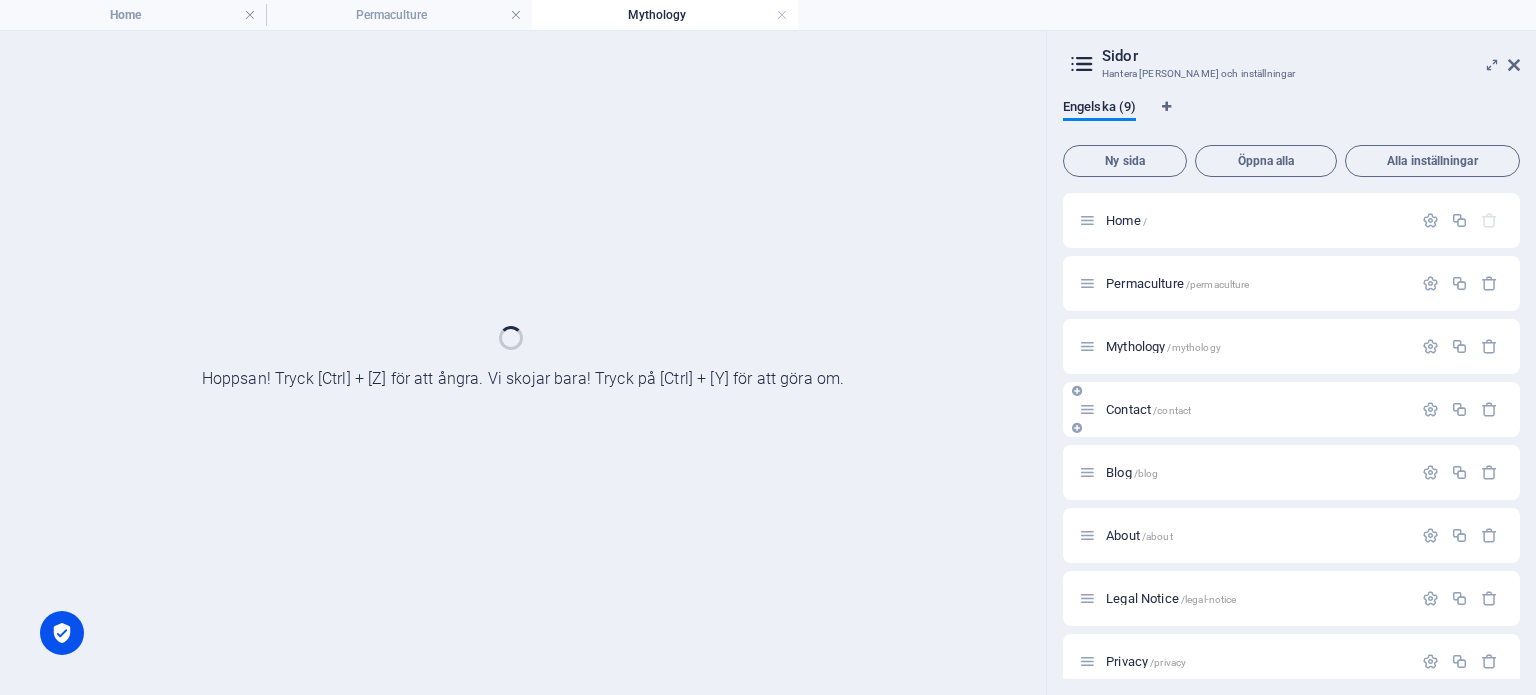 scroll, scrollTop: 0, scrollLeft: 0, axis: both 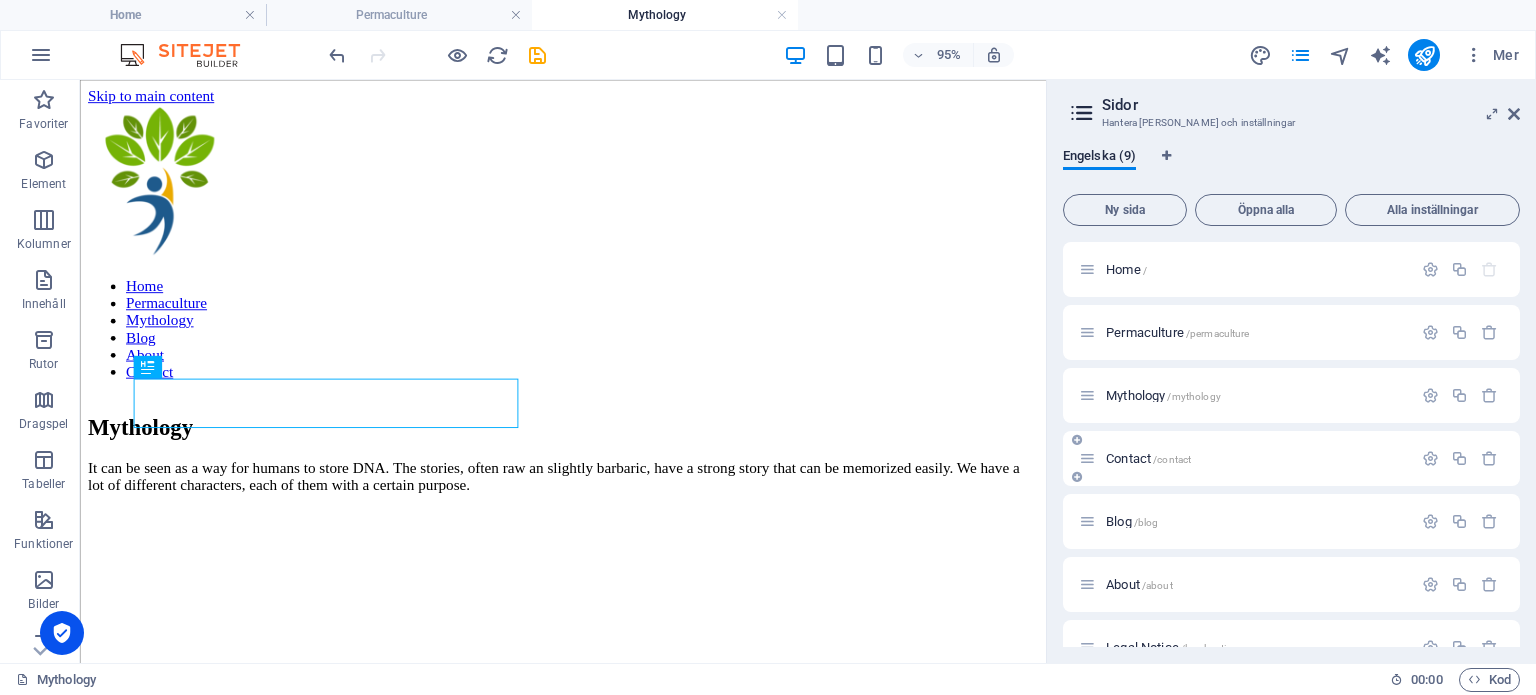 click on "Contact /contact" at bounding box center [1245, 458] 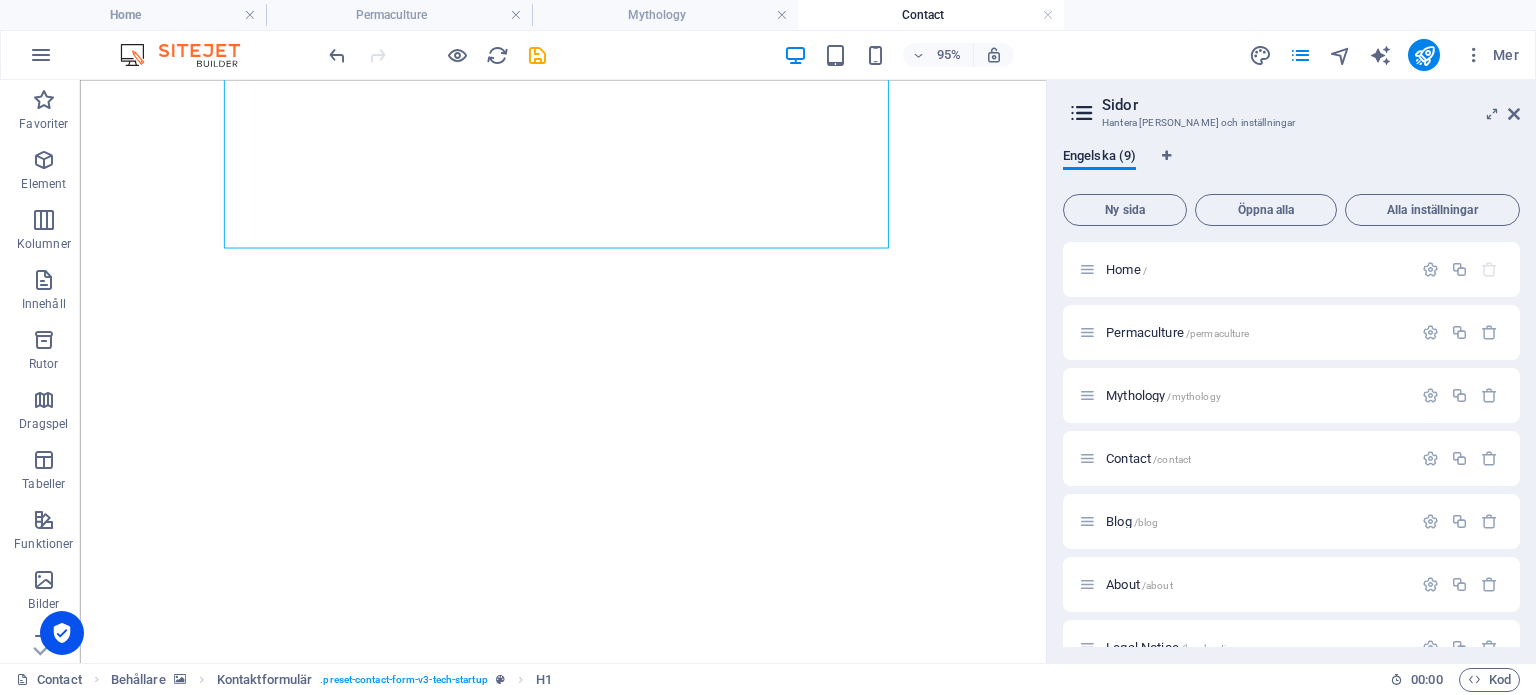 scroll, scrollTop: 400, scrollLeft: 0, axis: vertical 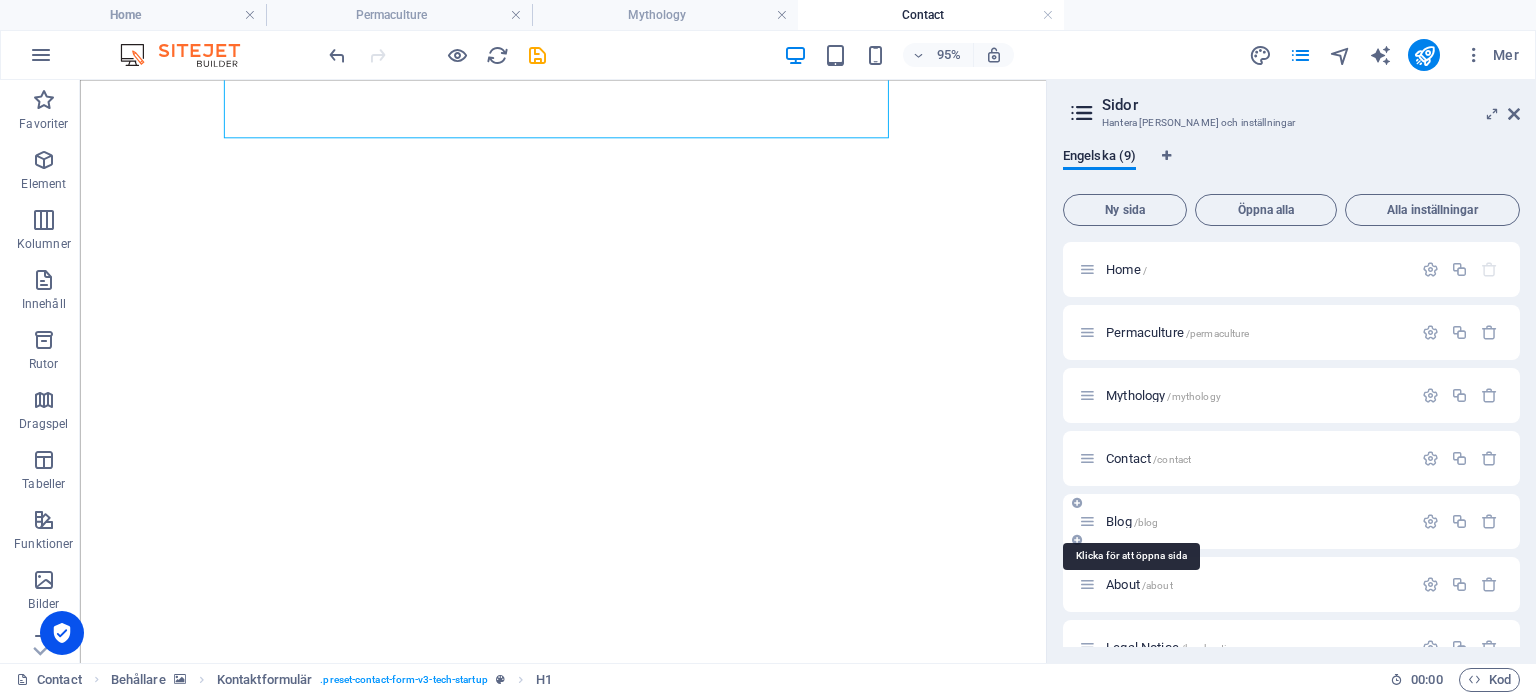 click on "Blog /blog" at bounding box center [1132, 521] 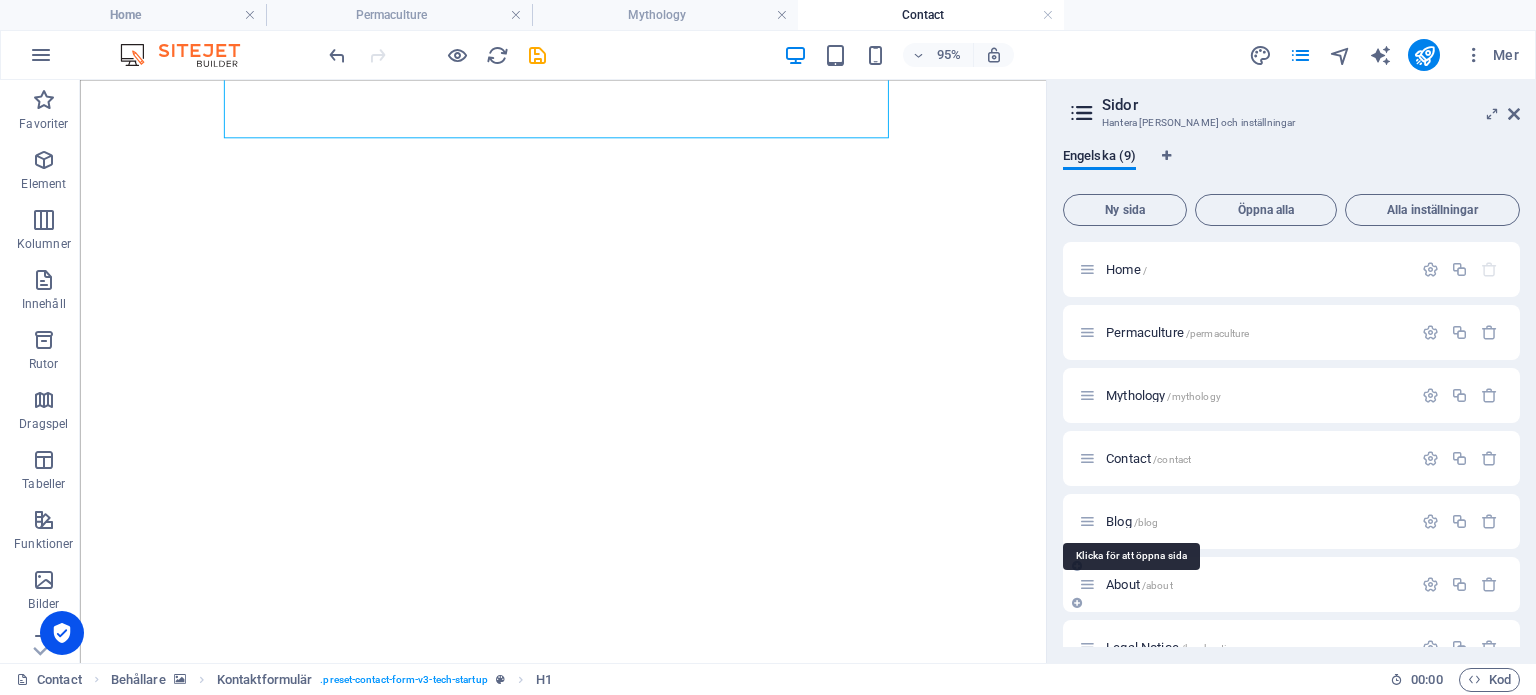 scroll, scrollTop: 0, scrollLeft: 0, axis: both 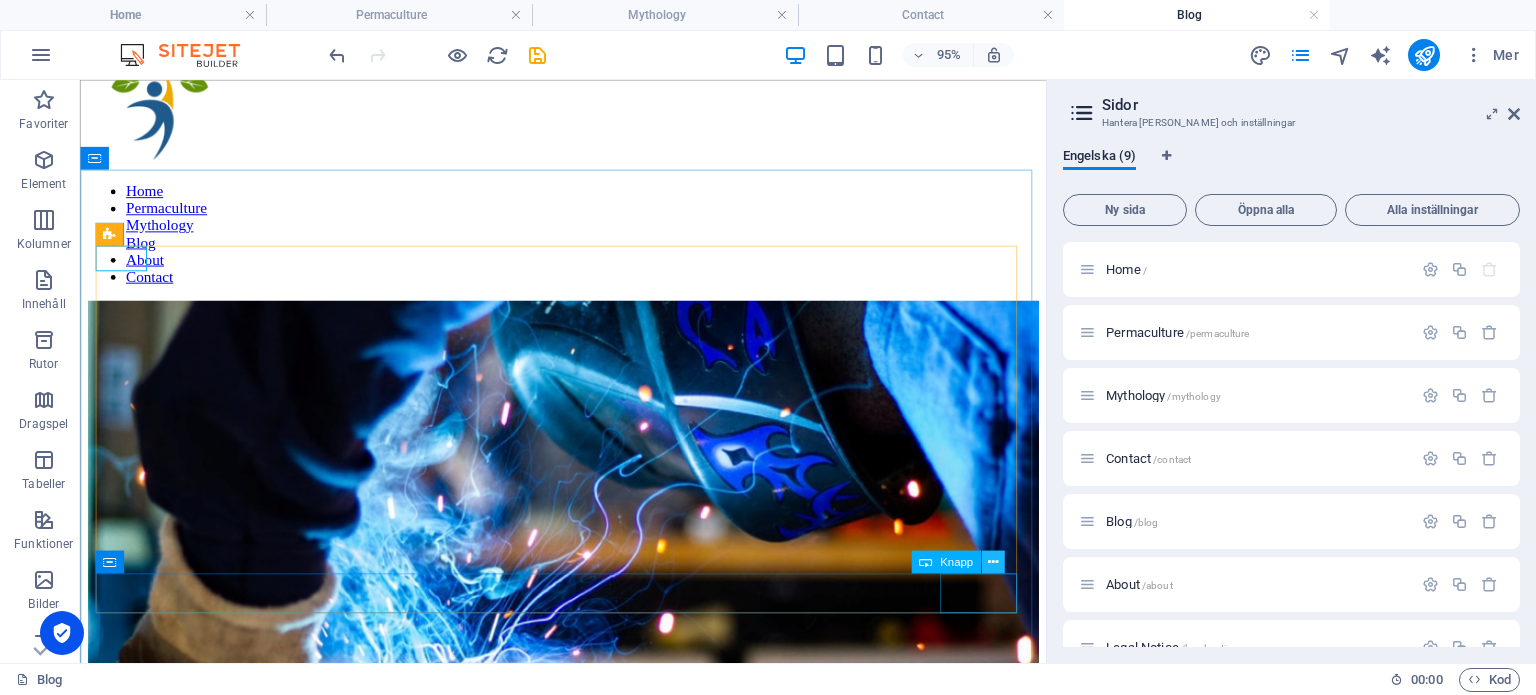 click at bounding box center [992, 562] 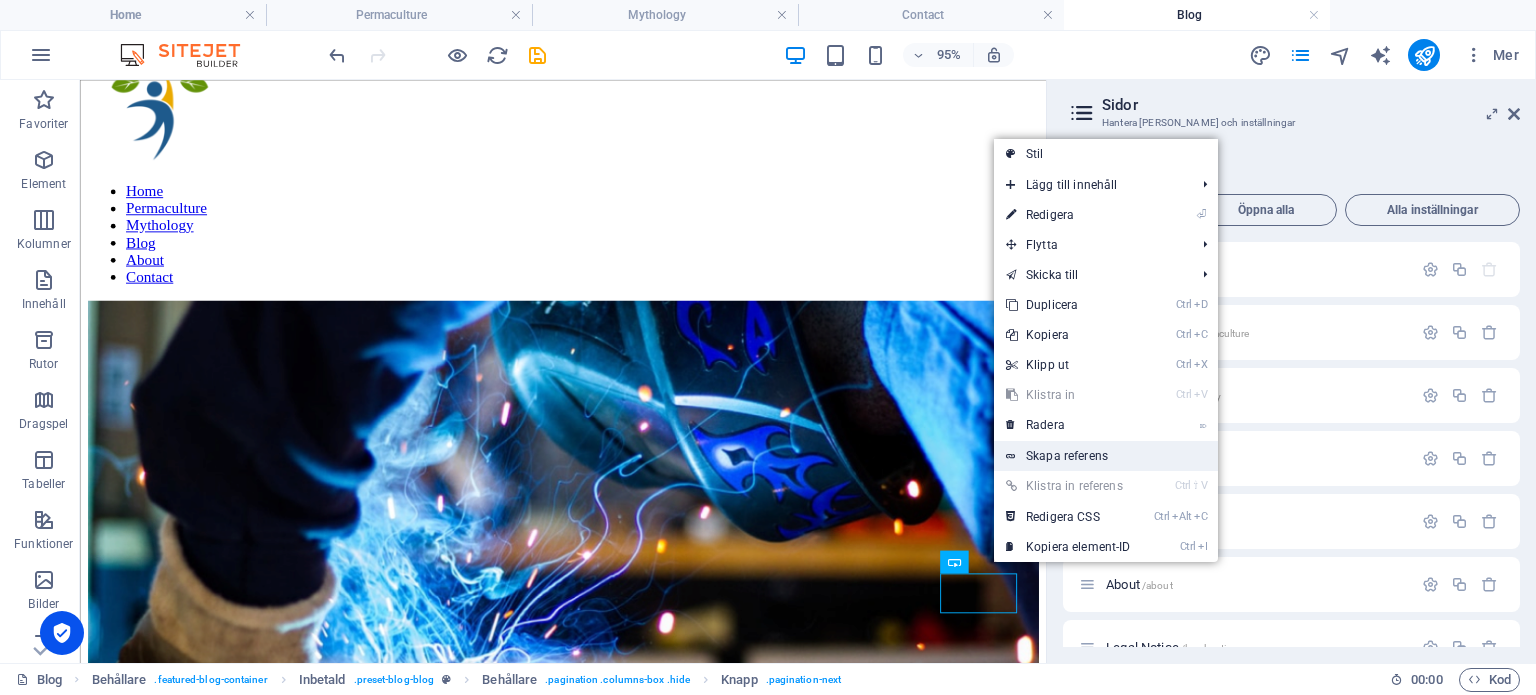 click on "Skapa referens" at bounding box center [1106, 456] 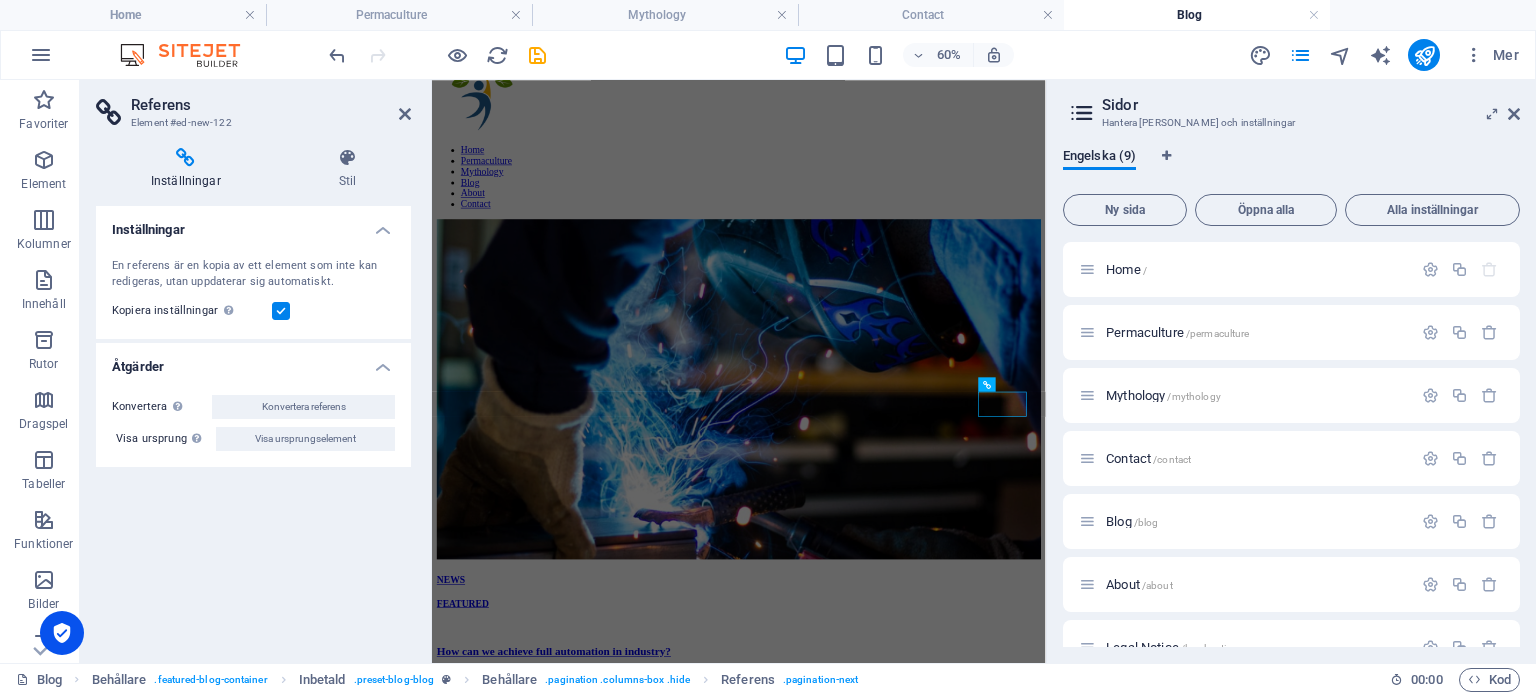 click at bounding box center (186, 158) 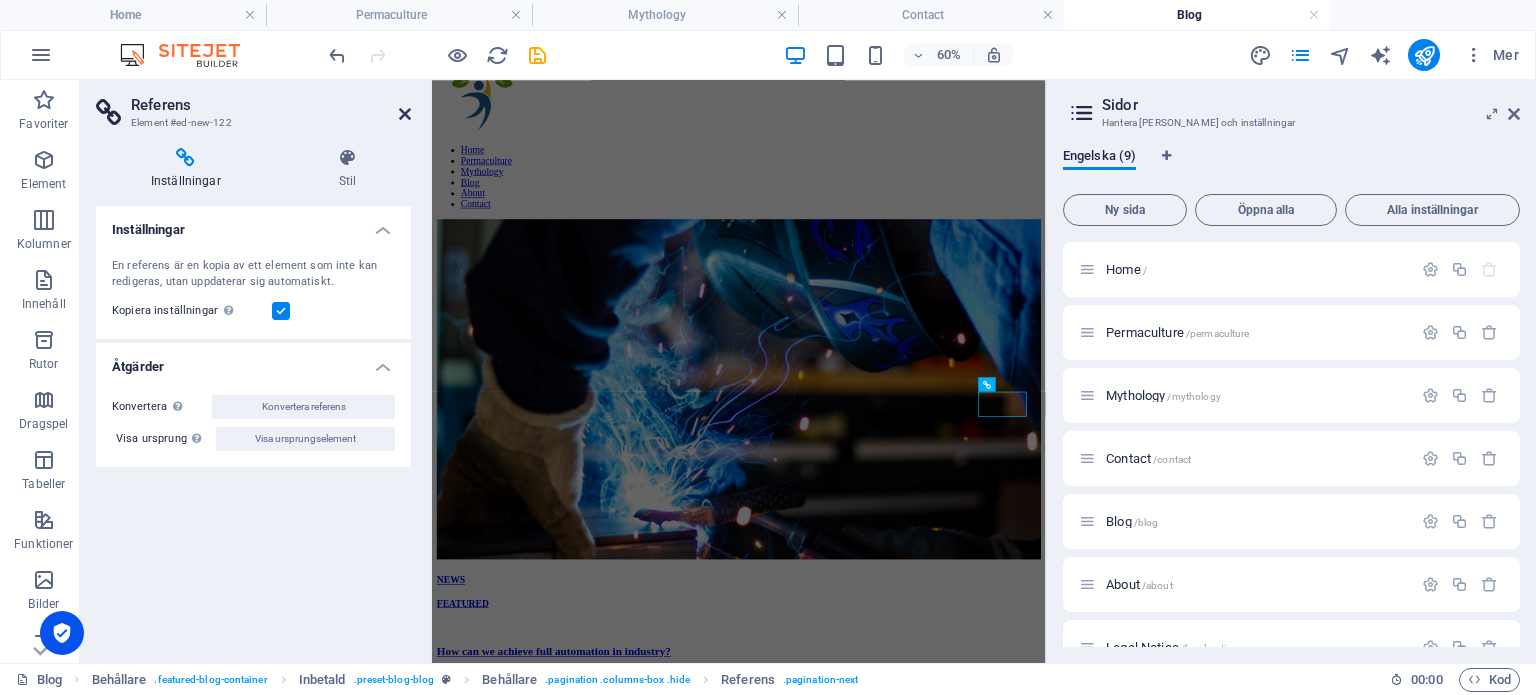 click at bounding box center [405, 114] 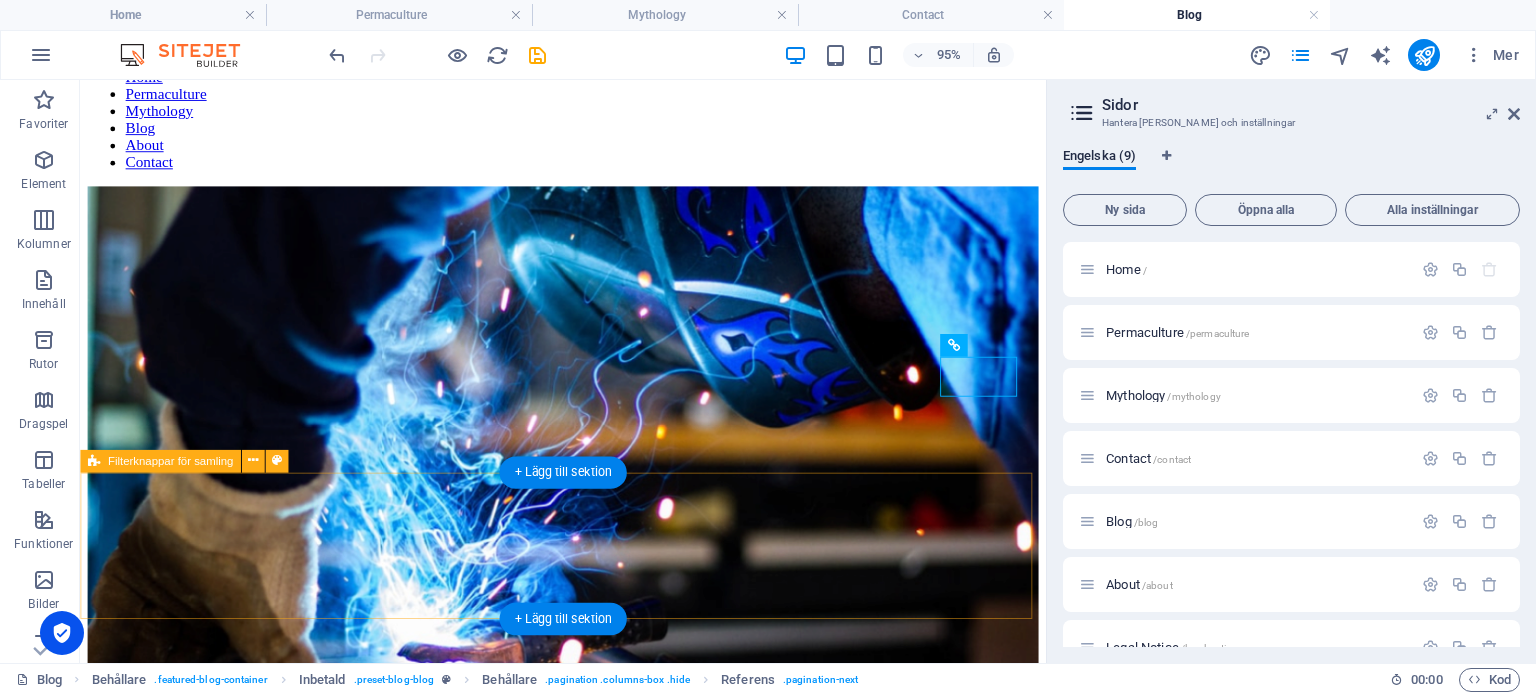 scroll, scrollTop: 0, scrollLeft: 0, axis: both 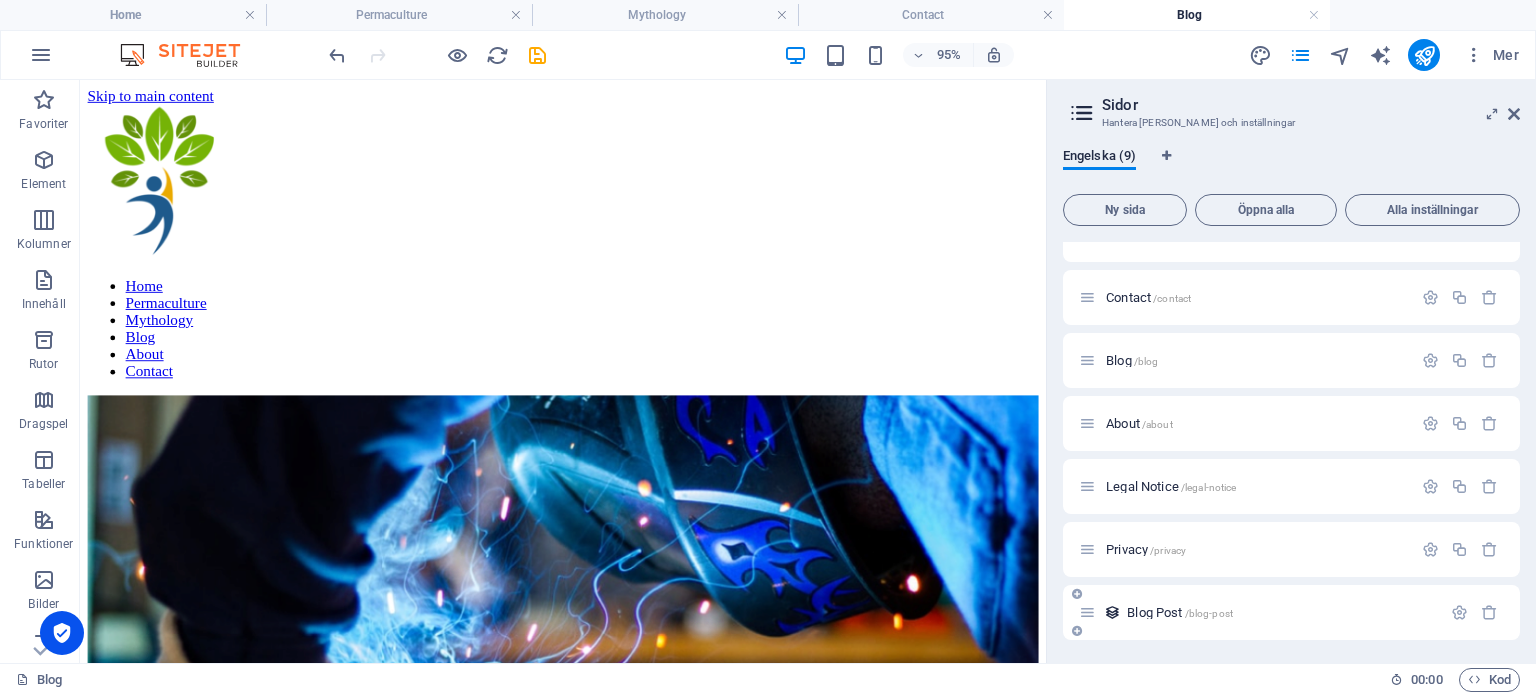 click on "Blog Post /blog-post" at bounding box center (1180, 612) 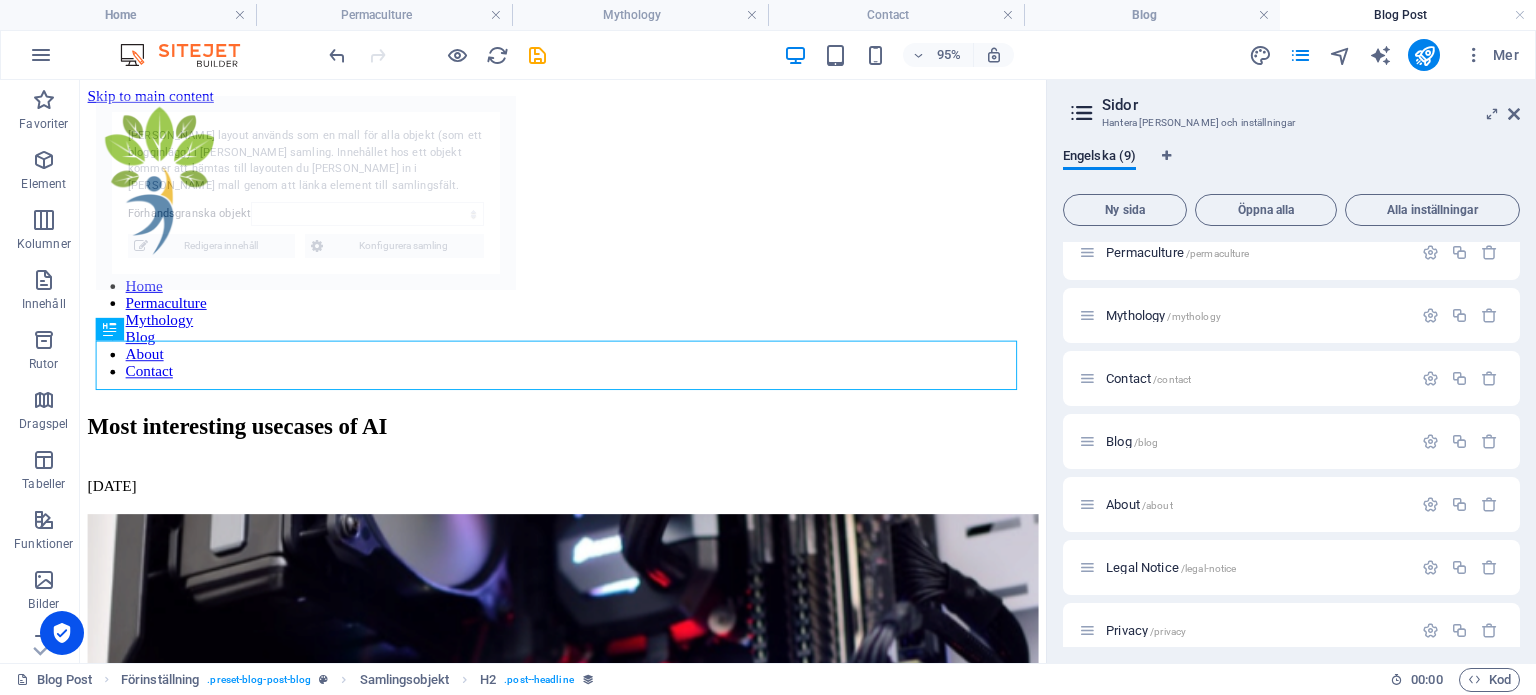 scroll, scrollTop: 0, scrollLeft: 0, axis: both 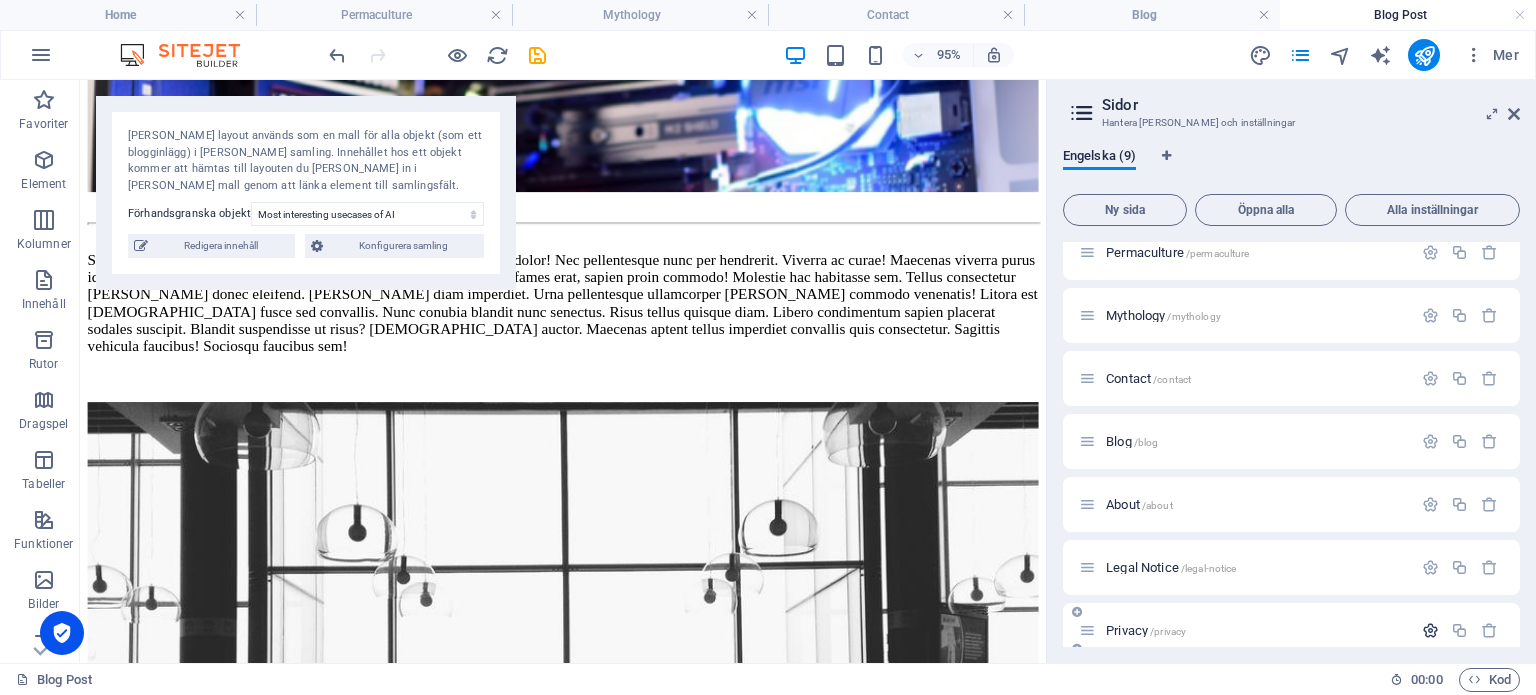 click at bounding box center [1430, 630] 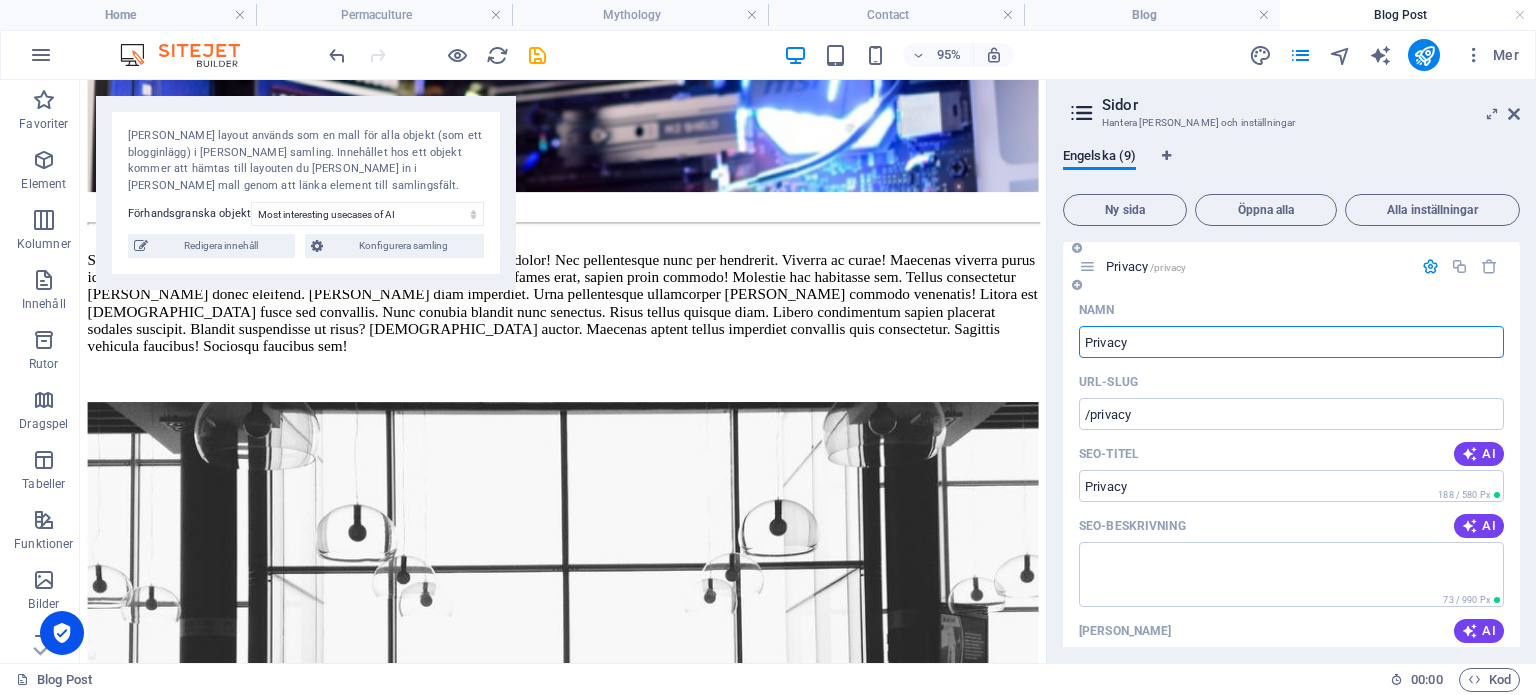 scroll, scrollTop: 441, scrollLeft: 0, axis: vertical 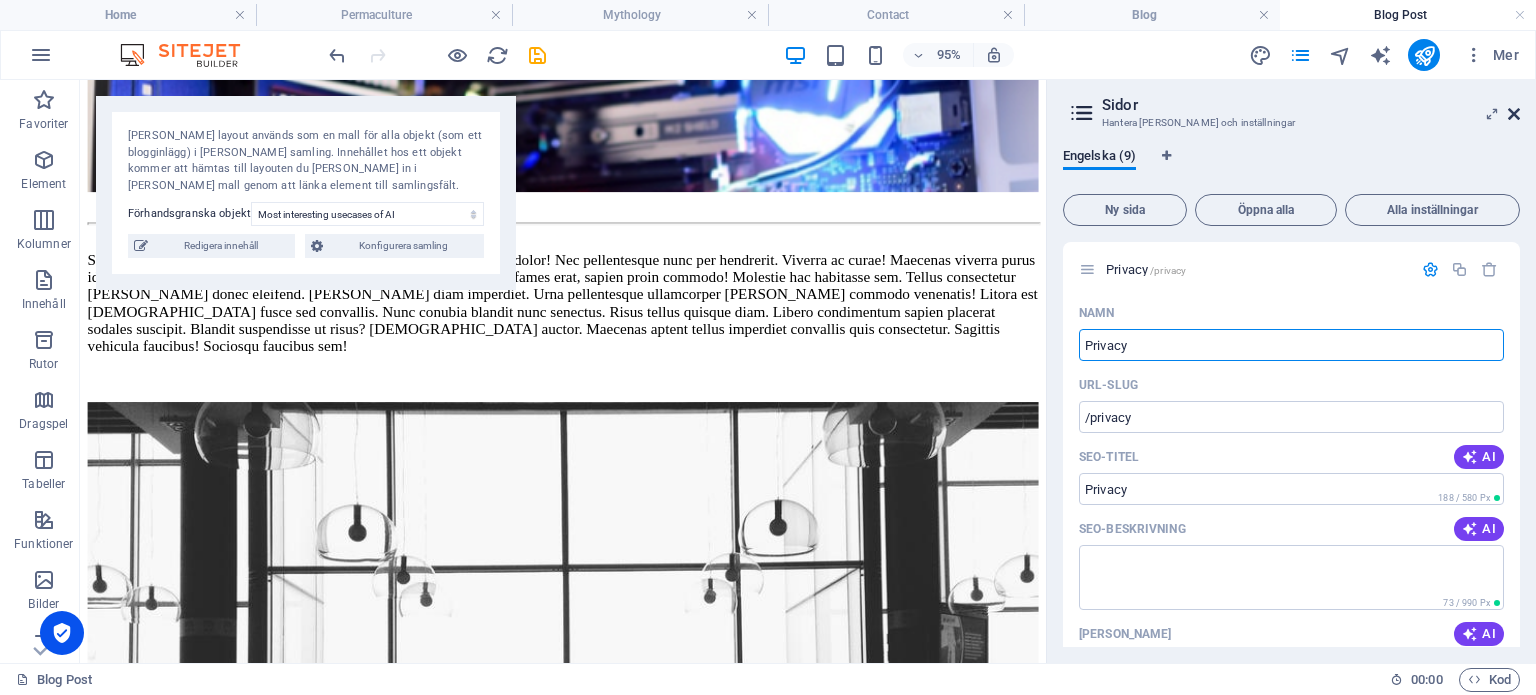 click at bounding box center (1514, 114) 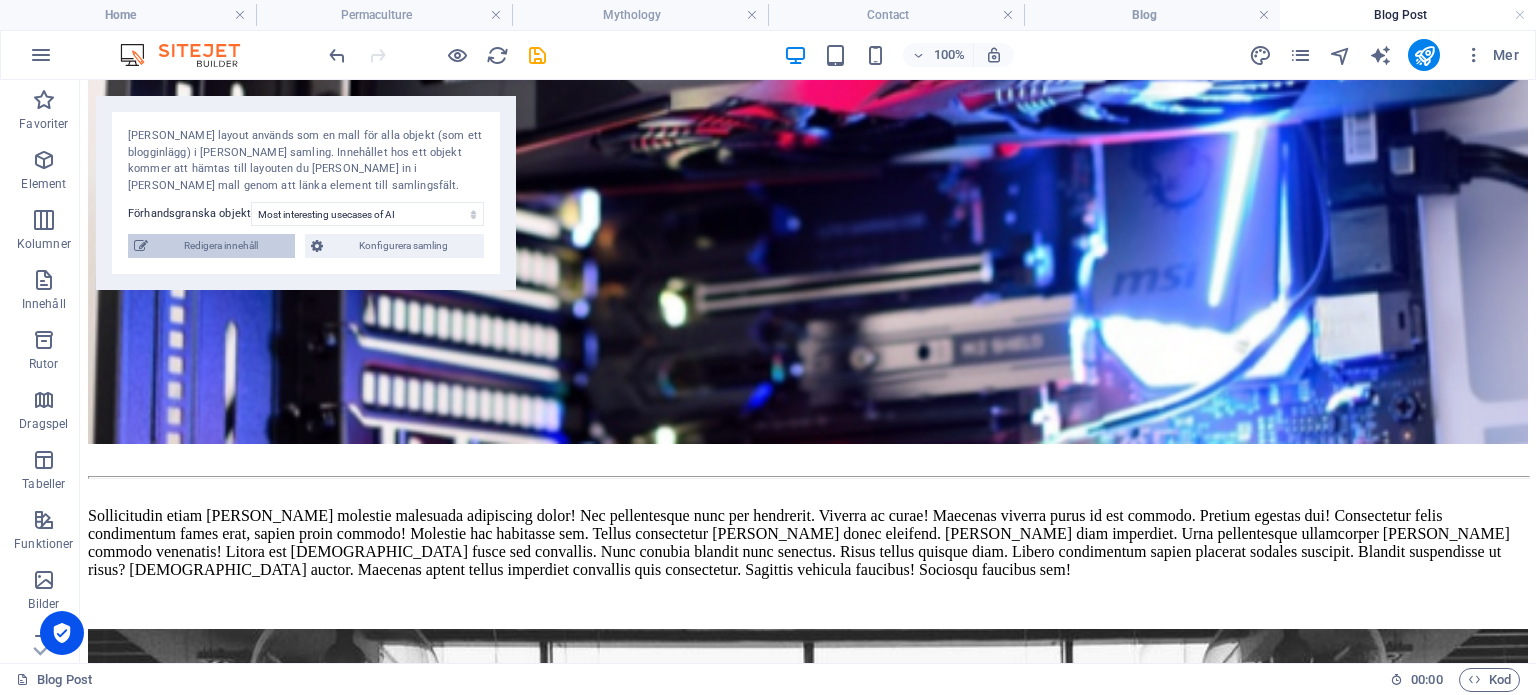 click on "Redigera innehåll" at bounding box center [221, 246] 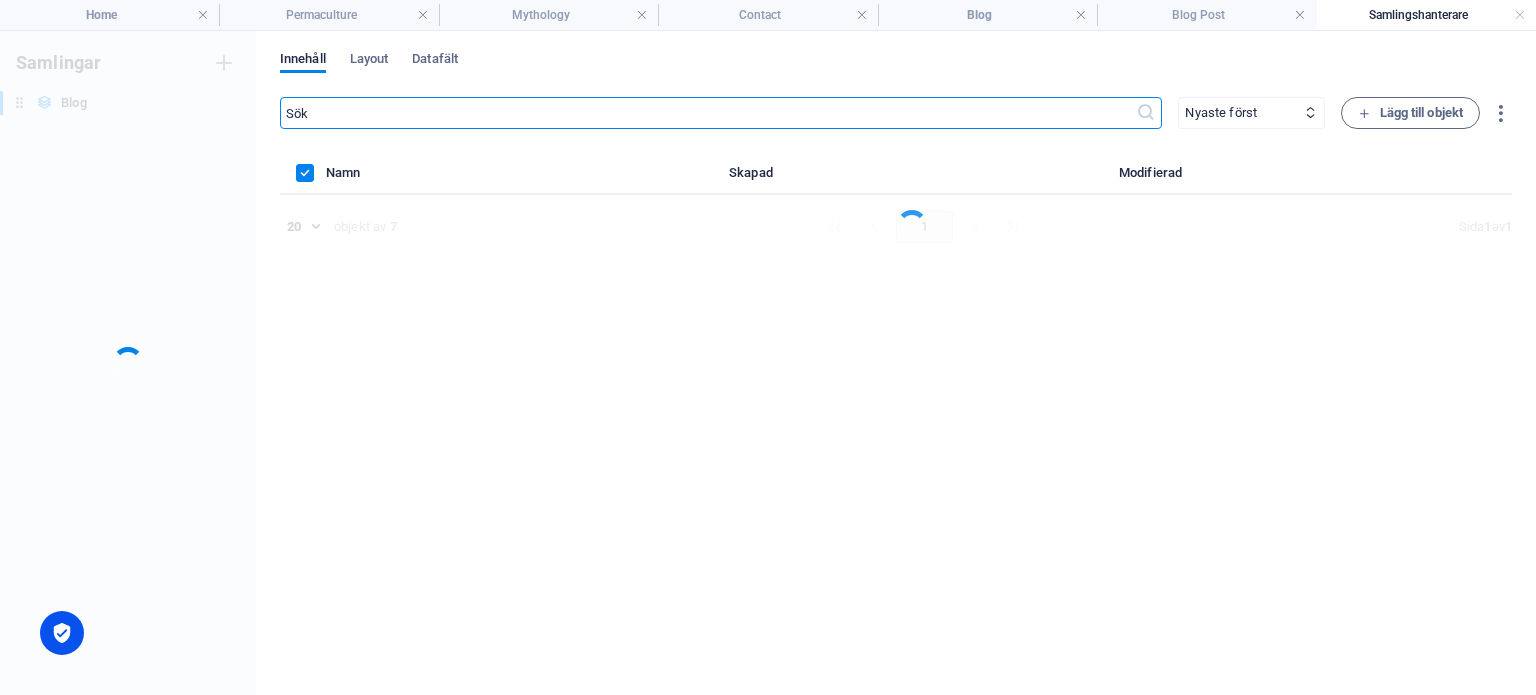scroll, scrollTop: 0, scrollLeft: 0, axis: both 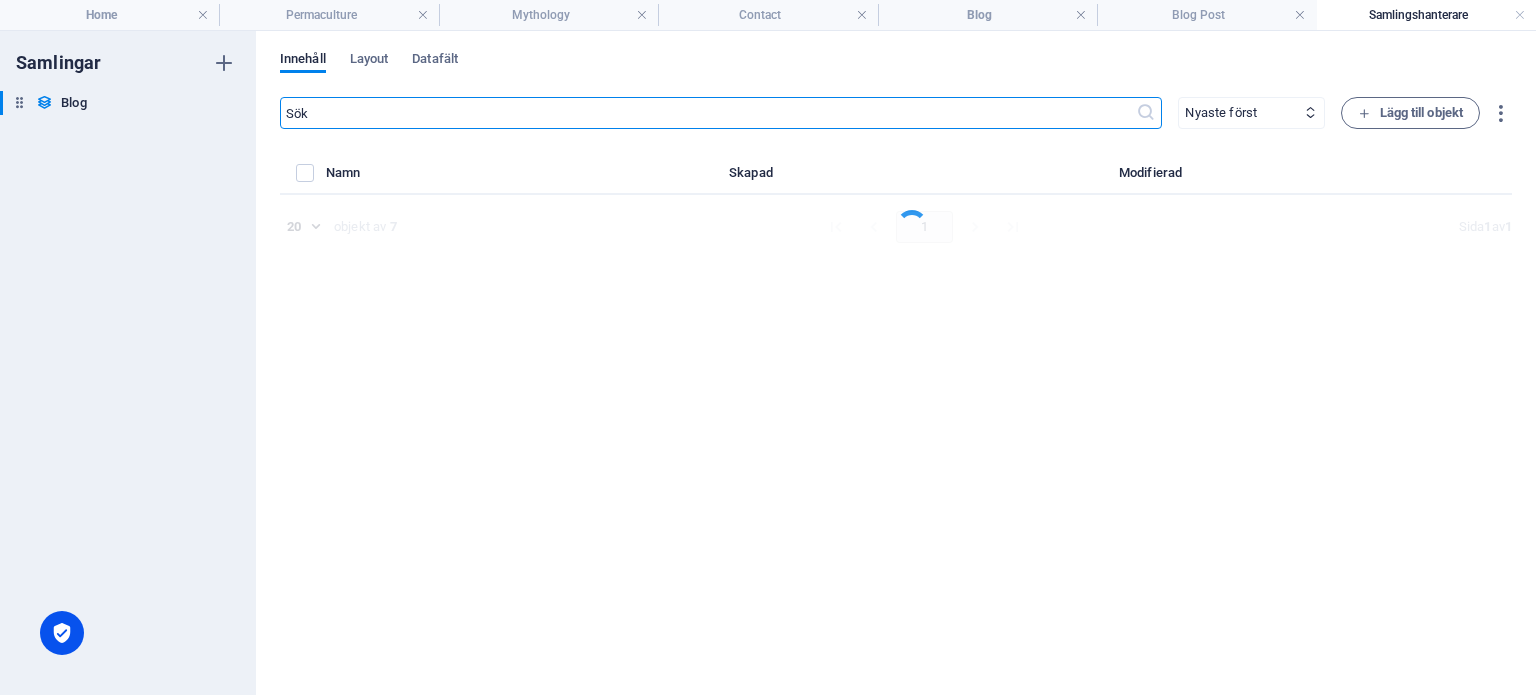 select on "AI" 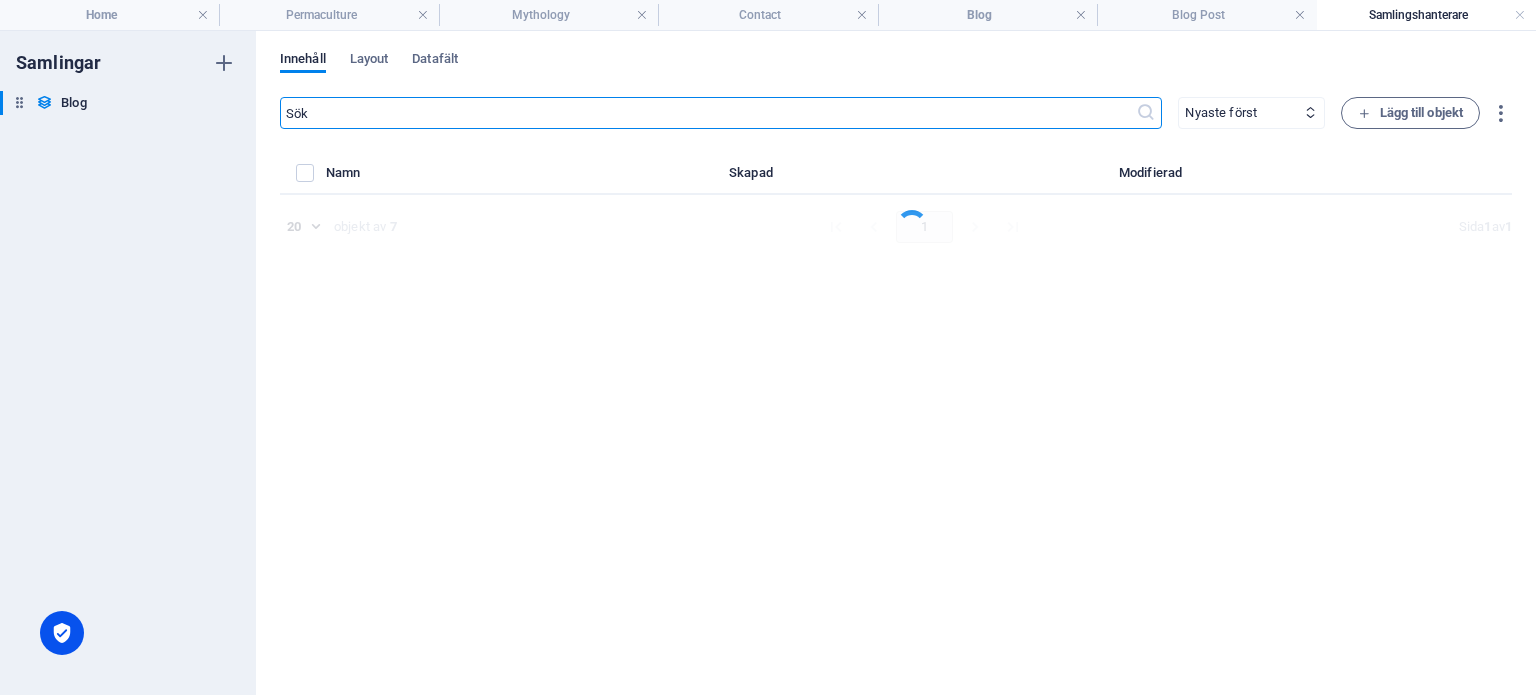 select on "NOT FEATURED" 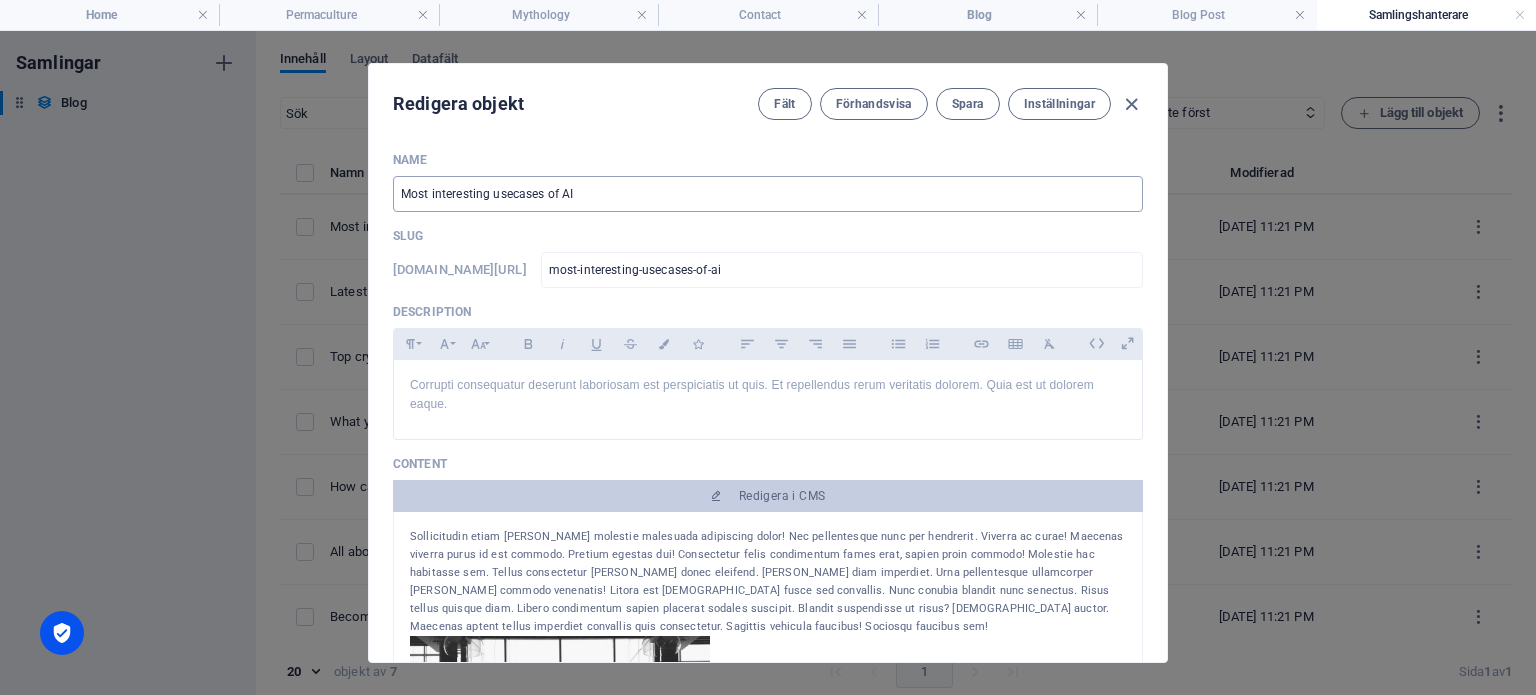 drag, startPoint x: 1127, startPoint y: 103, endPoint x: 1098, endPoint y: 179, distance: 81.34495 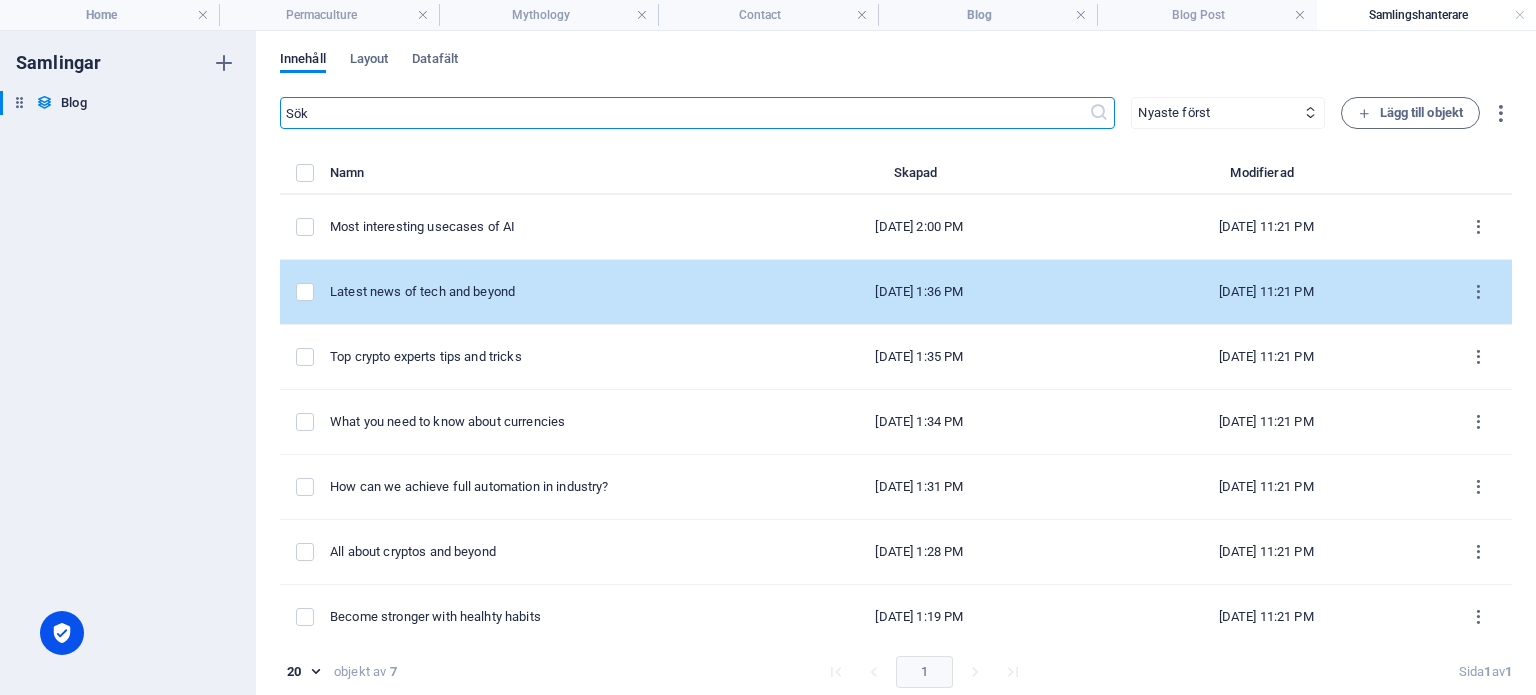 type on "[DATE]" 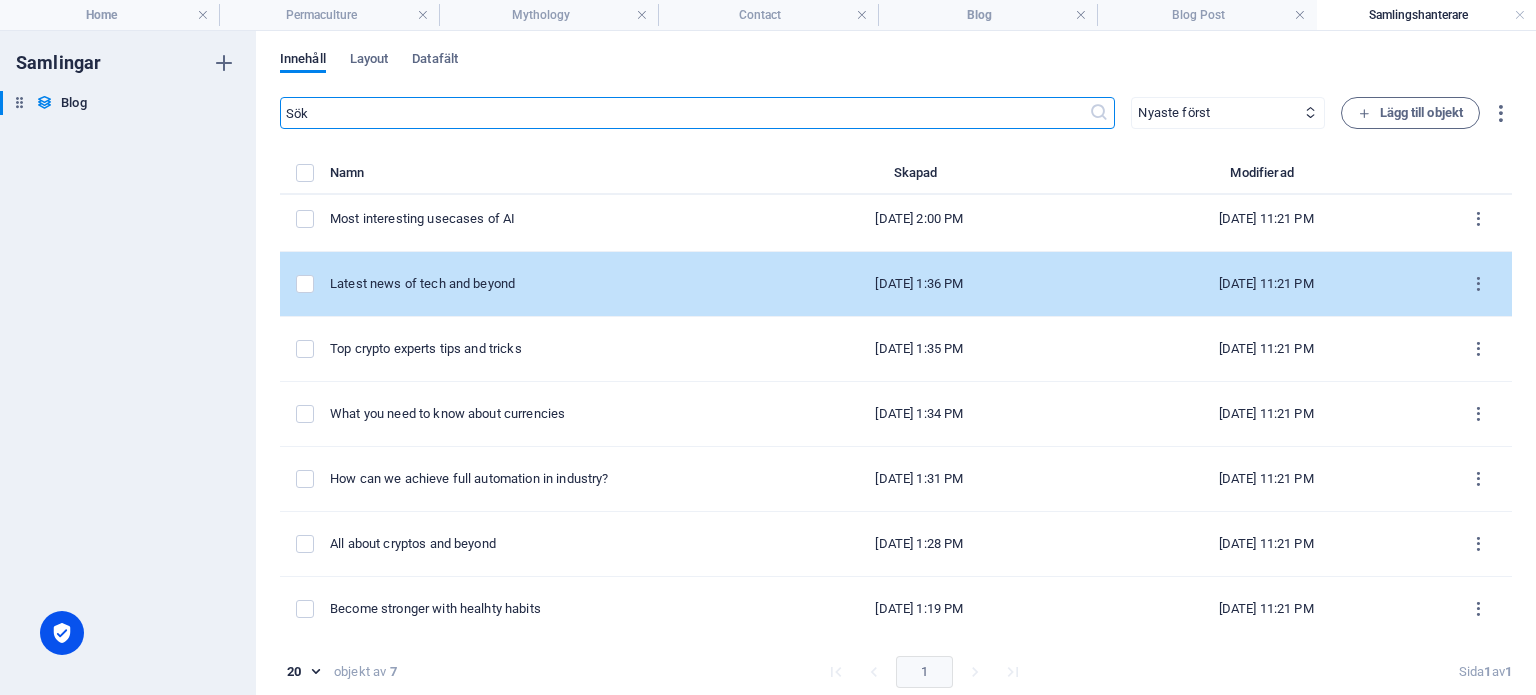 scroll, scrollTop: 0, scrollLeft: 0, axis: both 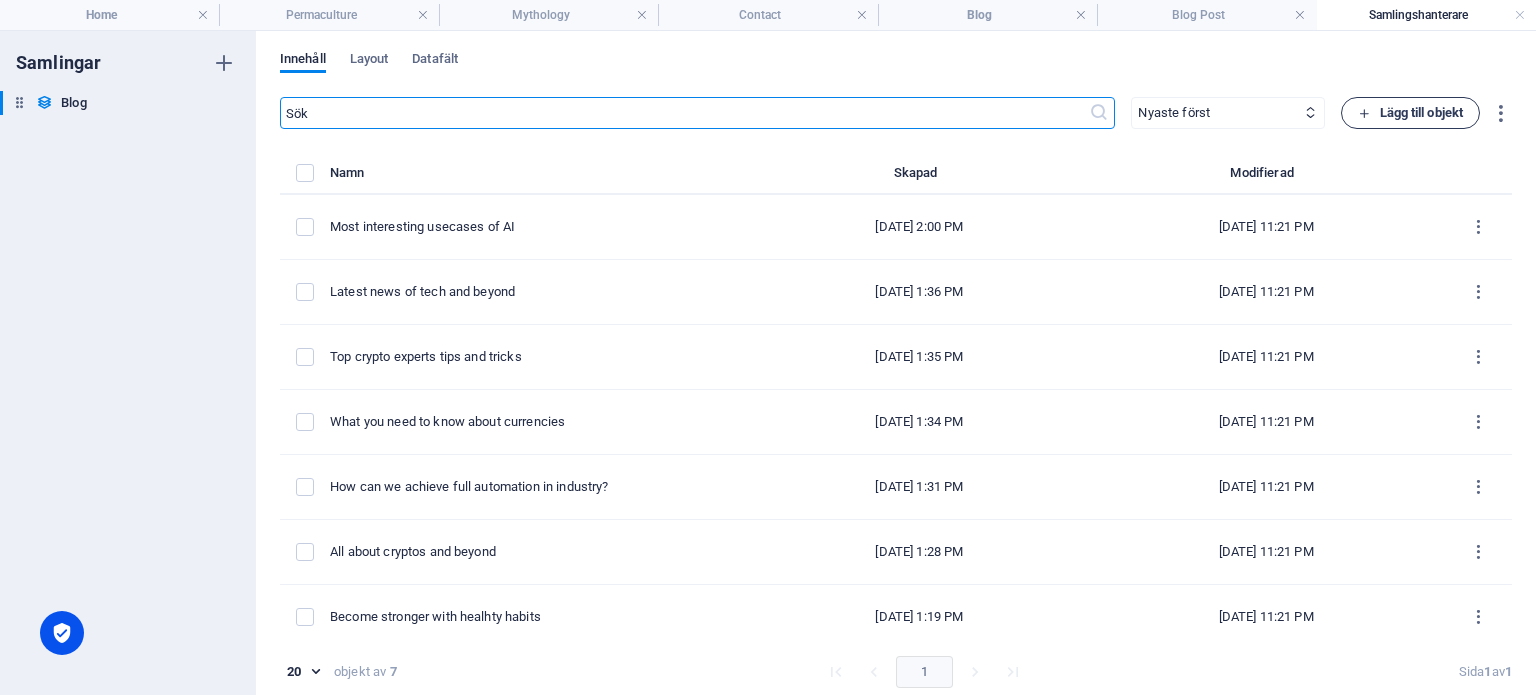 click on "Lägg till objekt" at bounding box center [1410, 113] 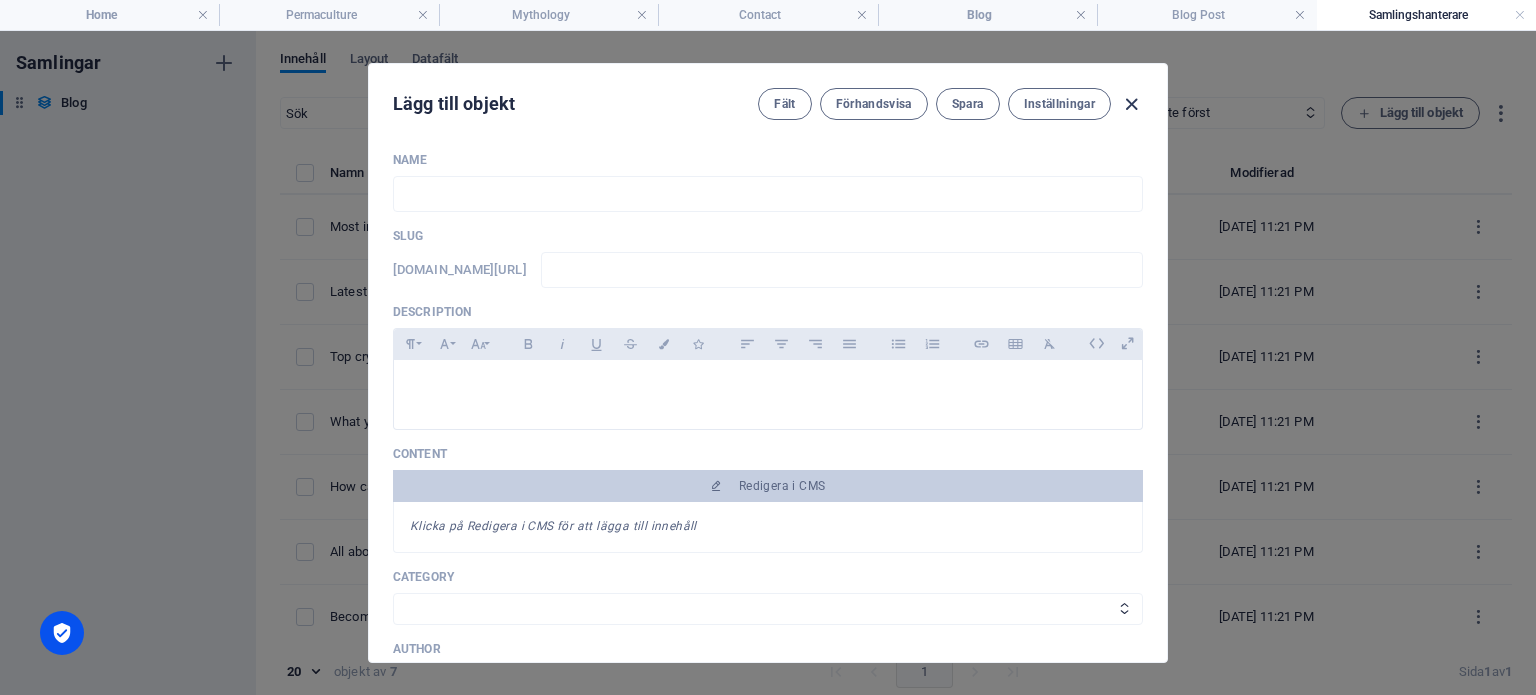 click at bounding box center (1131, 104) 